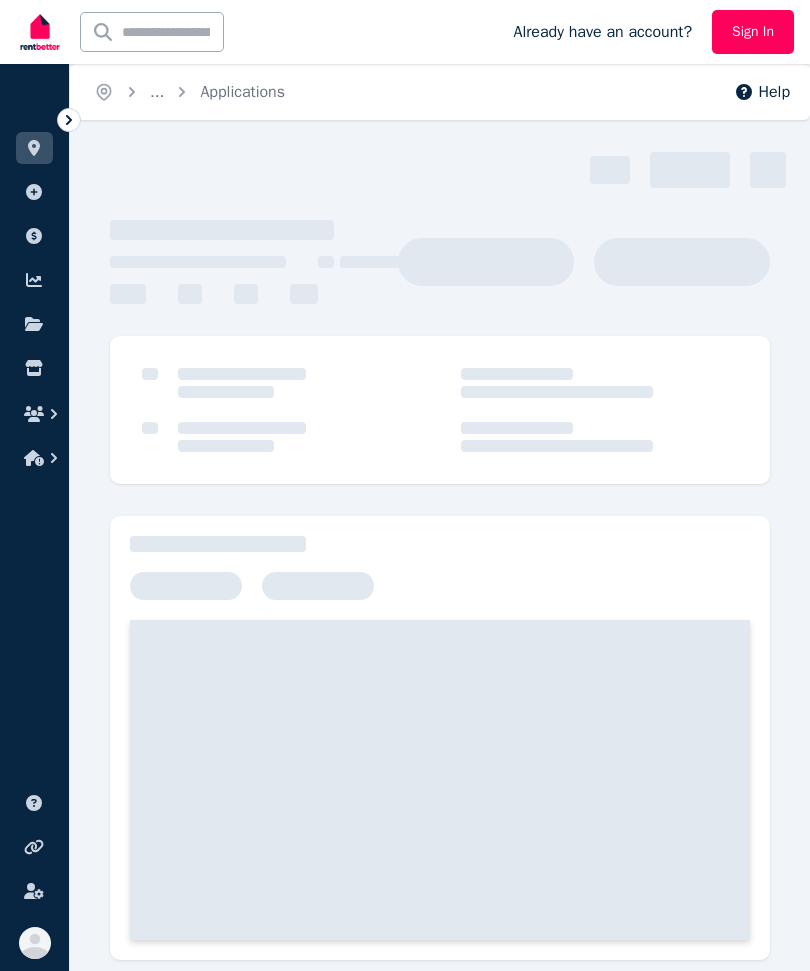 scroll, scrollTop: 0, scrollLeft: 0, axis: both 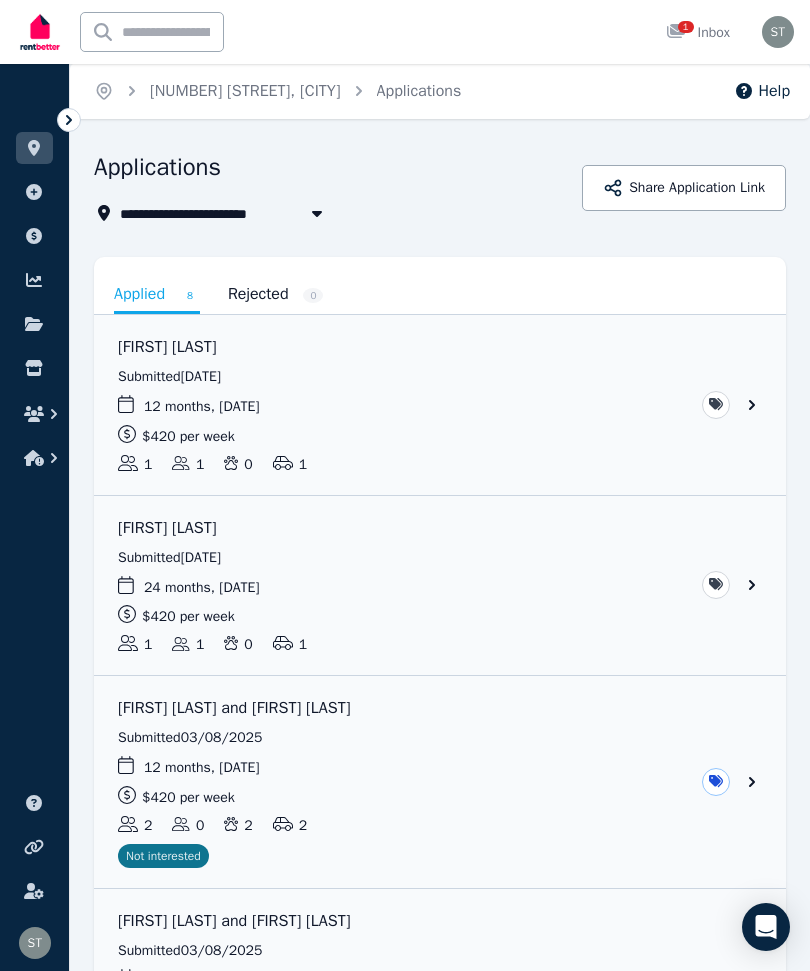 click on "1" at bounding box center (682, 33) 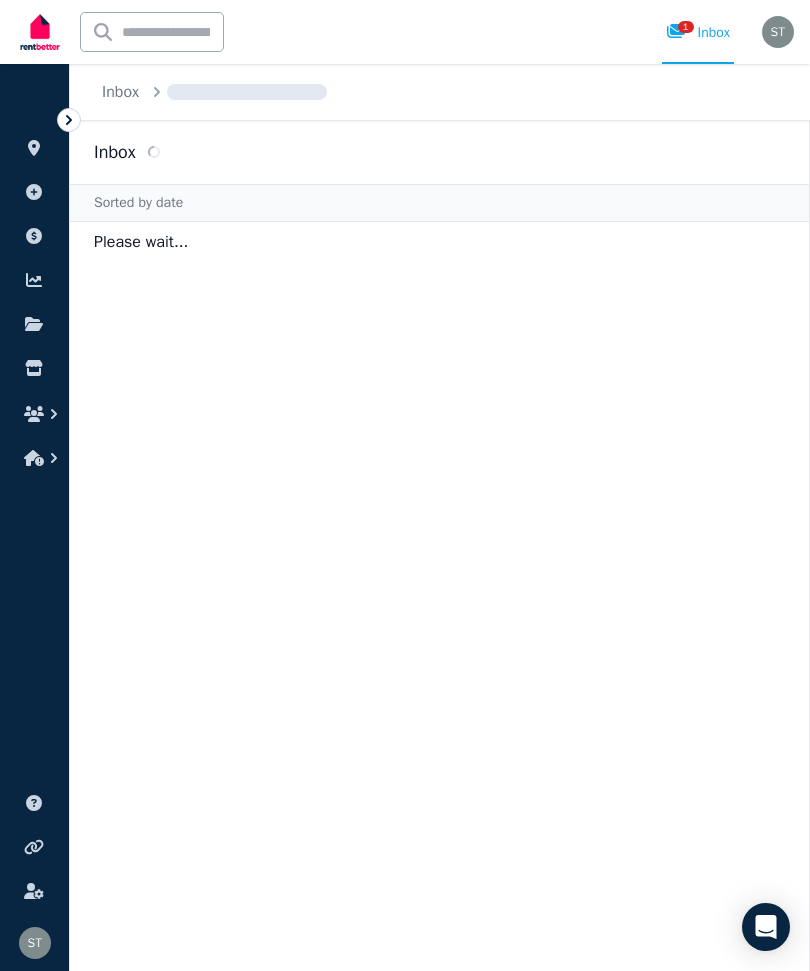 scroll, scrollTop: 0, scrollLeft: 0, axis: both 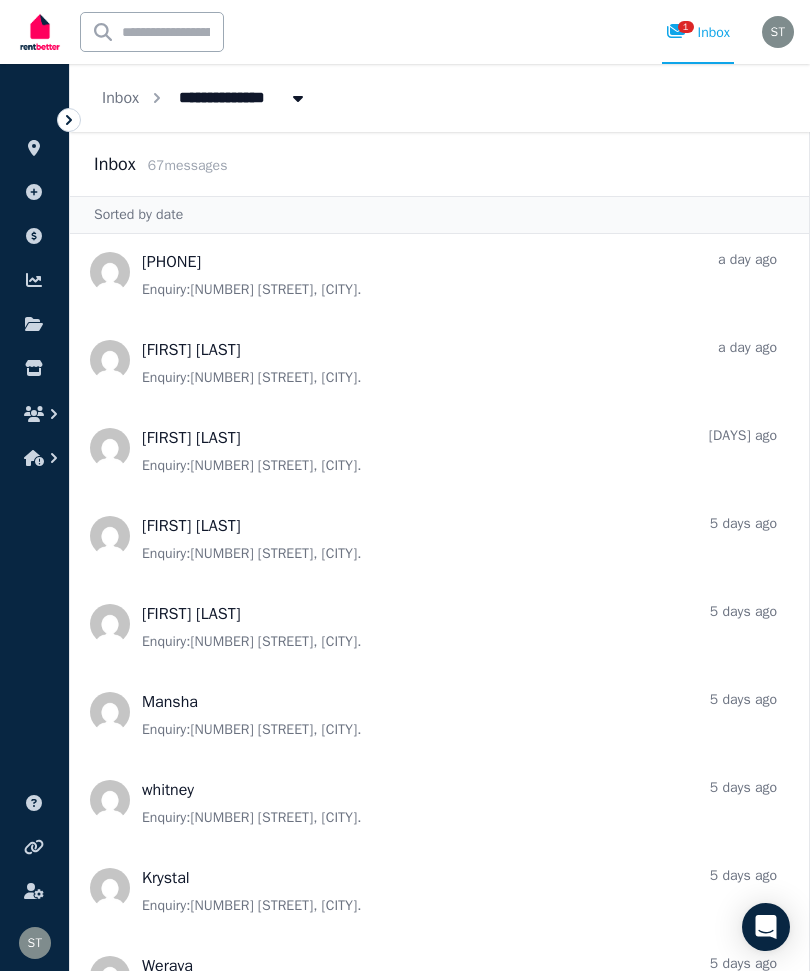 click at bounding box center [439, 448] 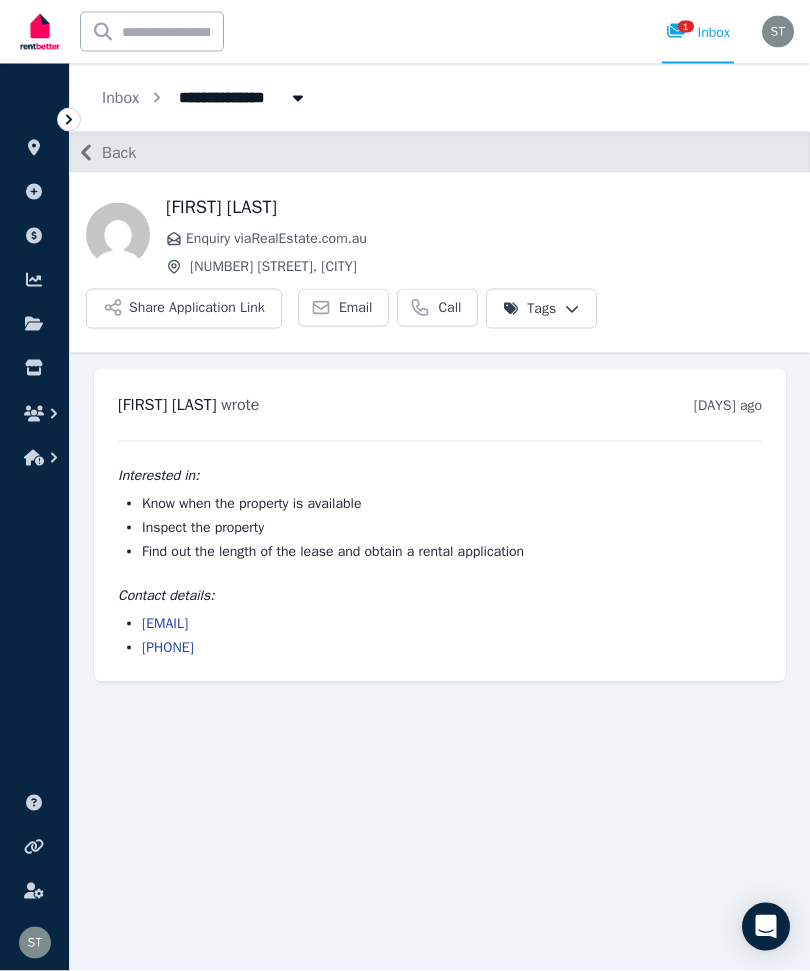 scroll, scrollTop: 67, scrollLeft: 0, axis: vertical 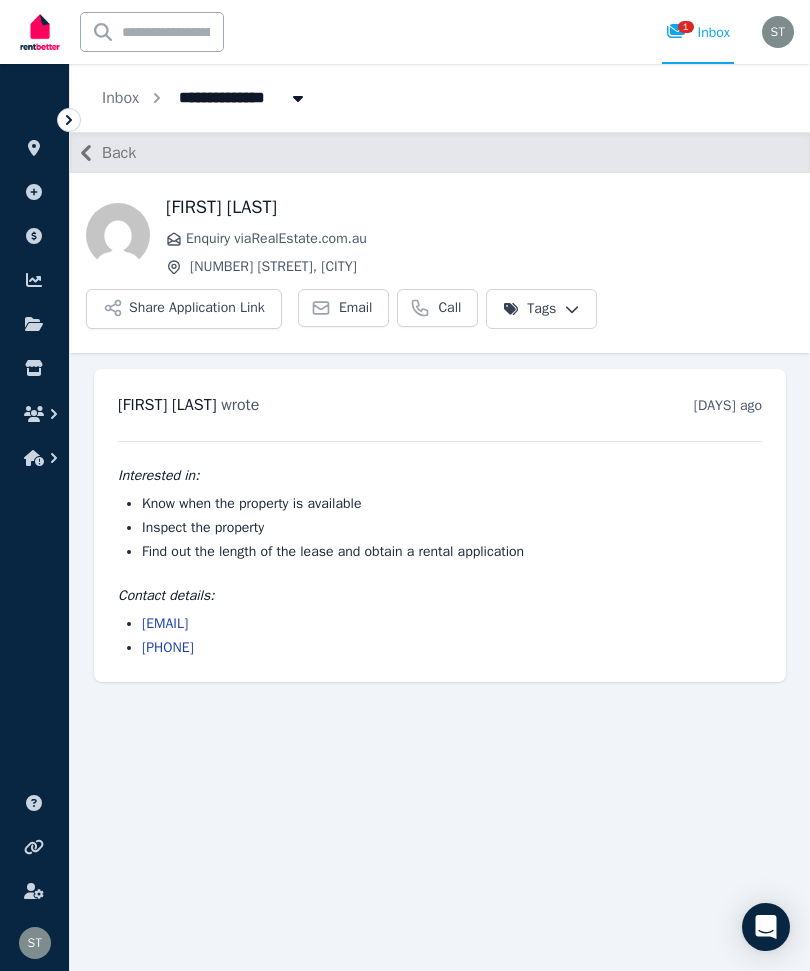 click on "Share Application Link" at bounding box center [184, 309] 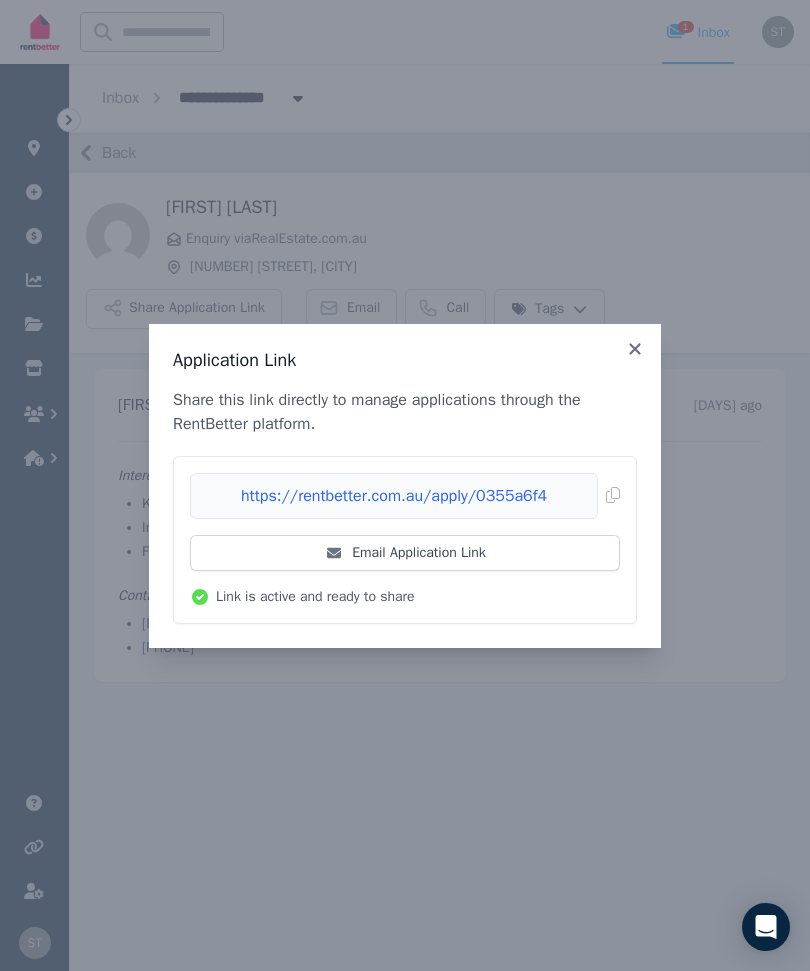 click on "Application Link" at bounding box center [405, 360] 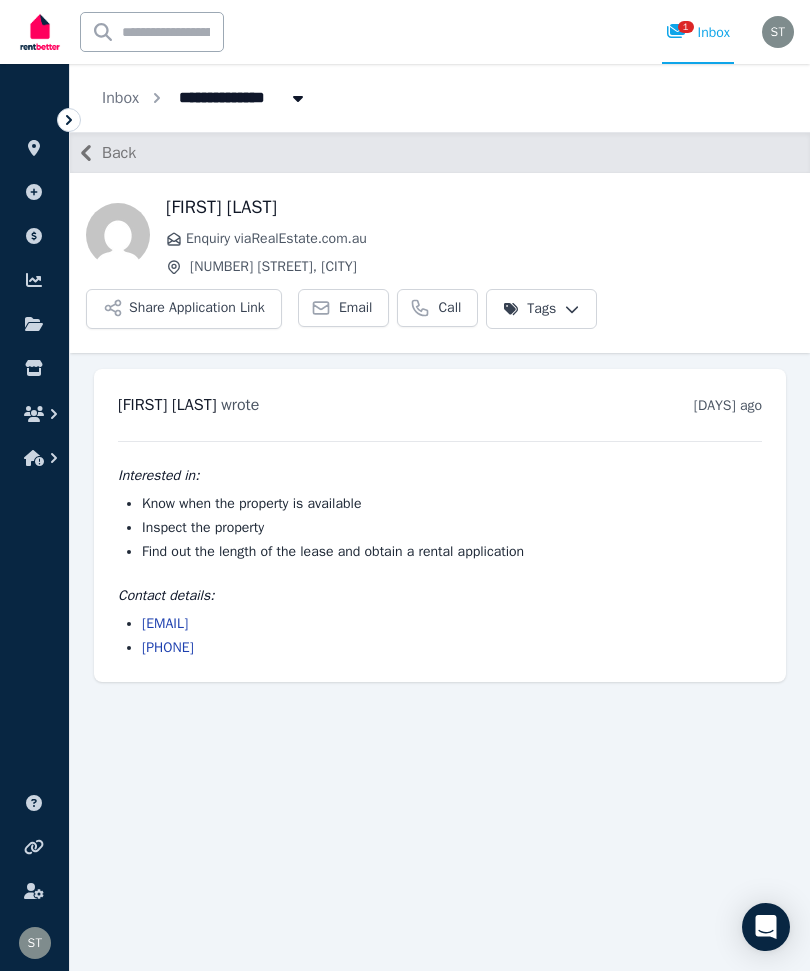 click 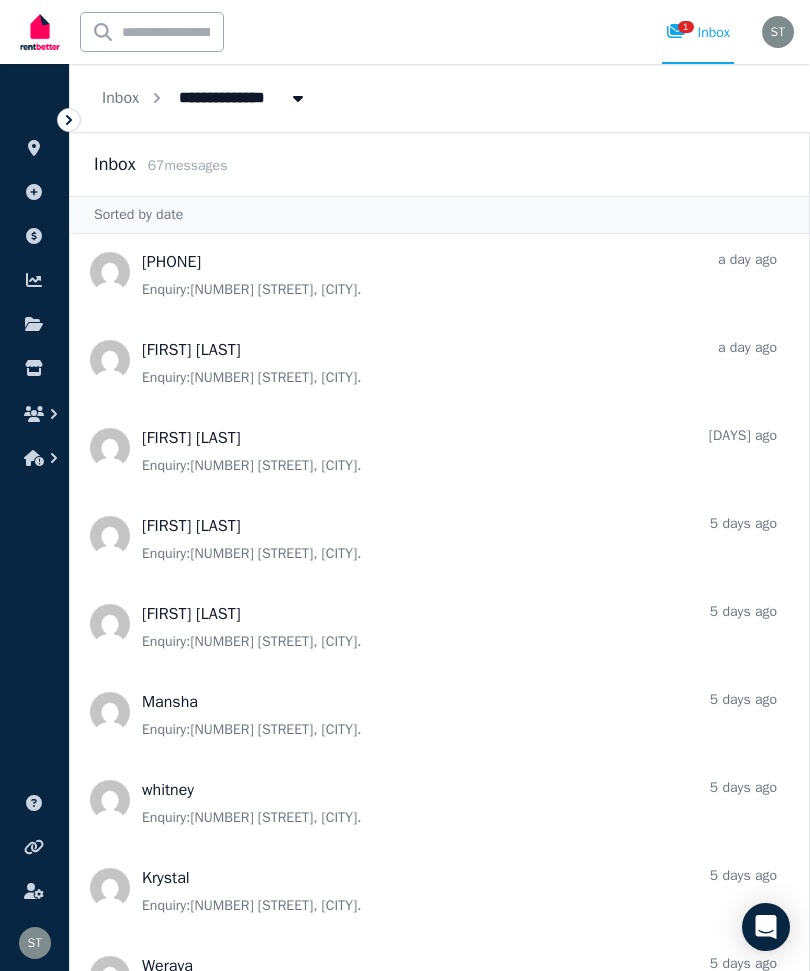 click at bounding box center (439, 360) 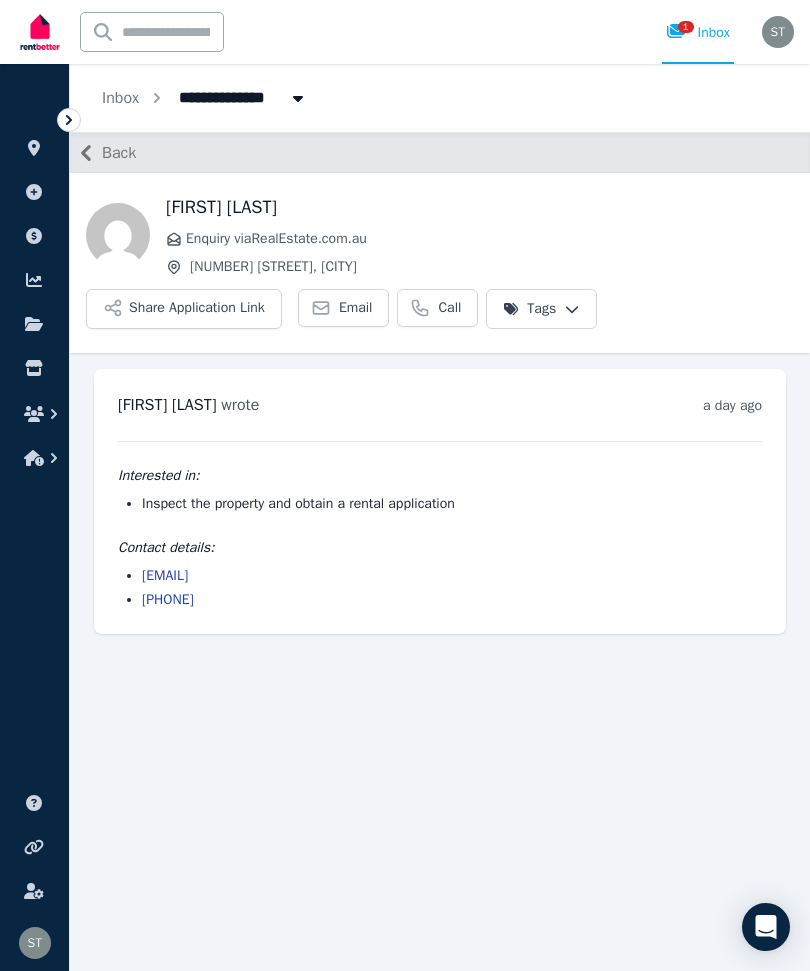 scroll, scrollTop: 67, scrollLeft: 0, axis: vertical 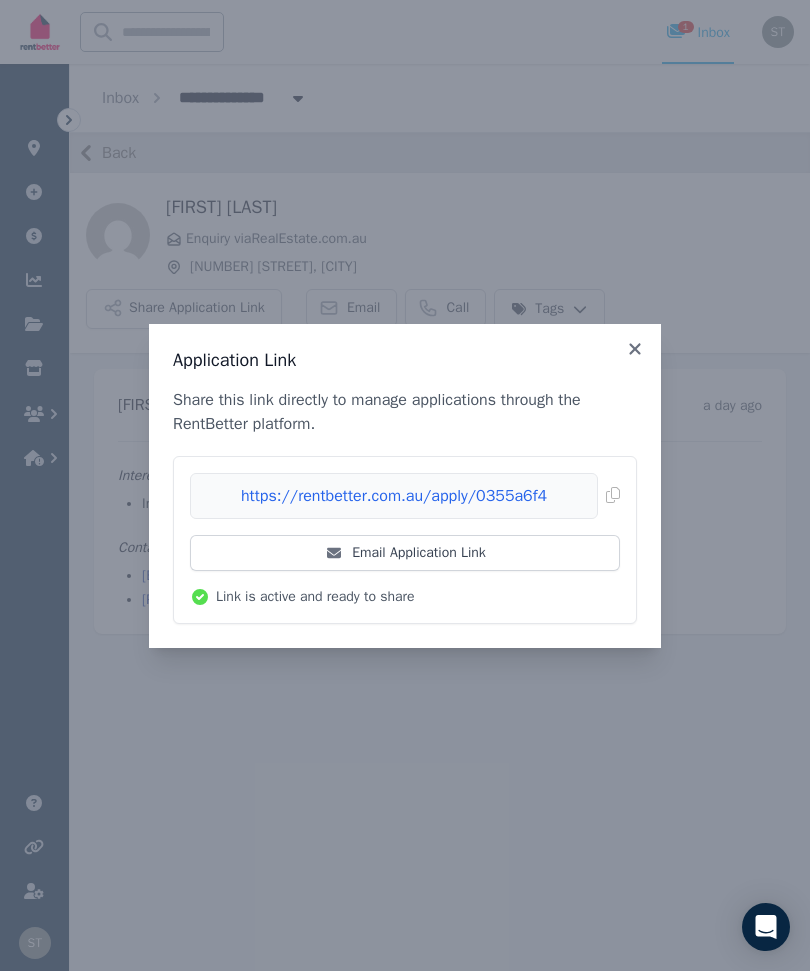 click on "Email Application Link" at bounding box center (405, 553) 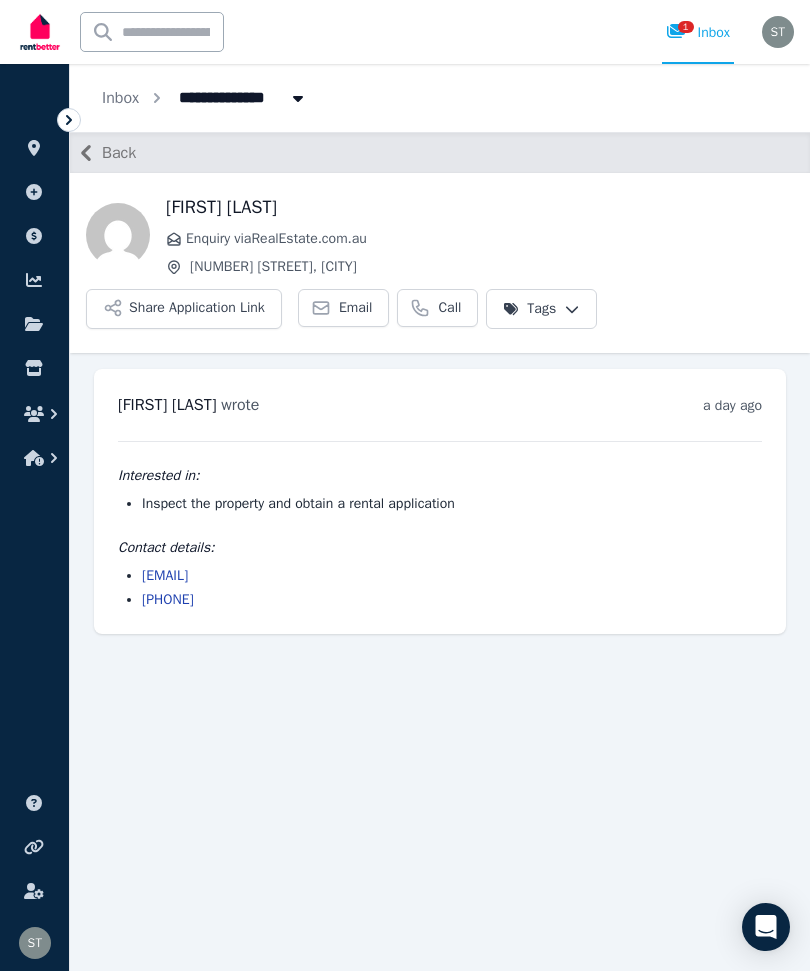 scroll, scrollTop: 0, scrollLeft: 0, axis: both 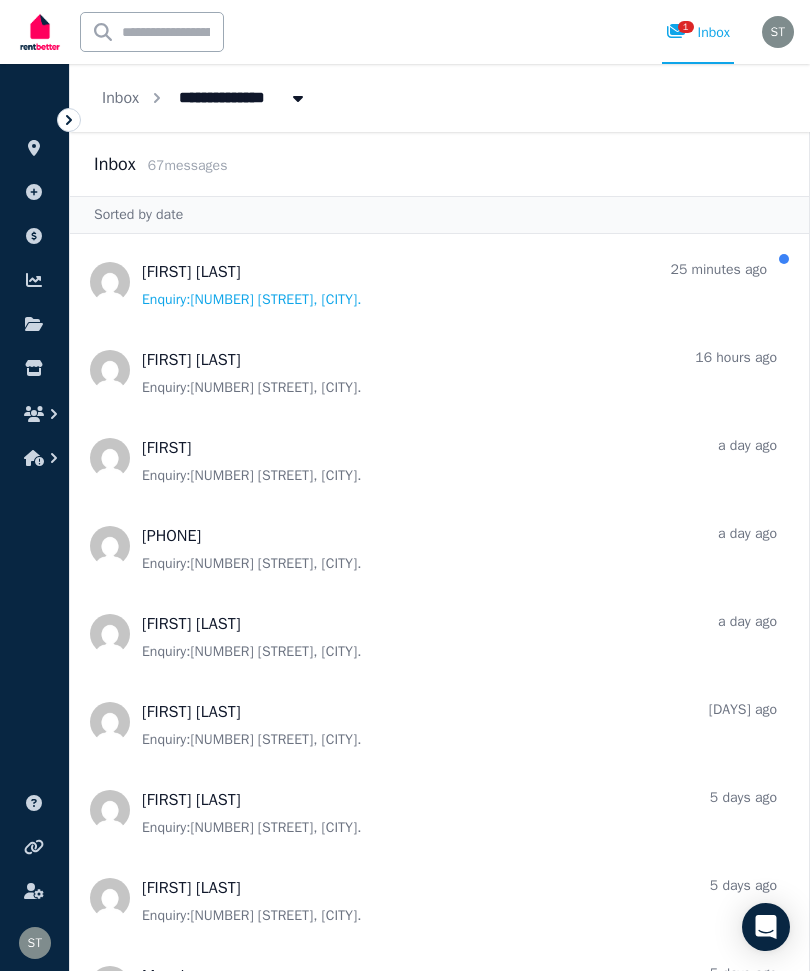 click at bounding box center [439, 458] 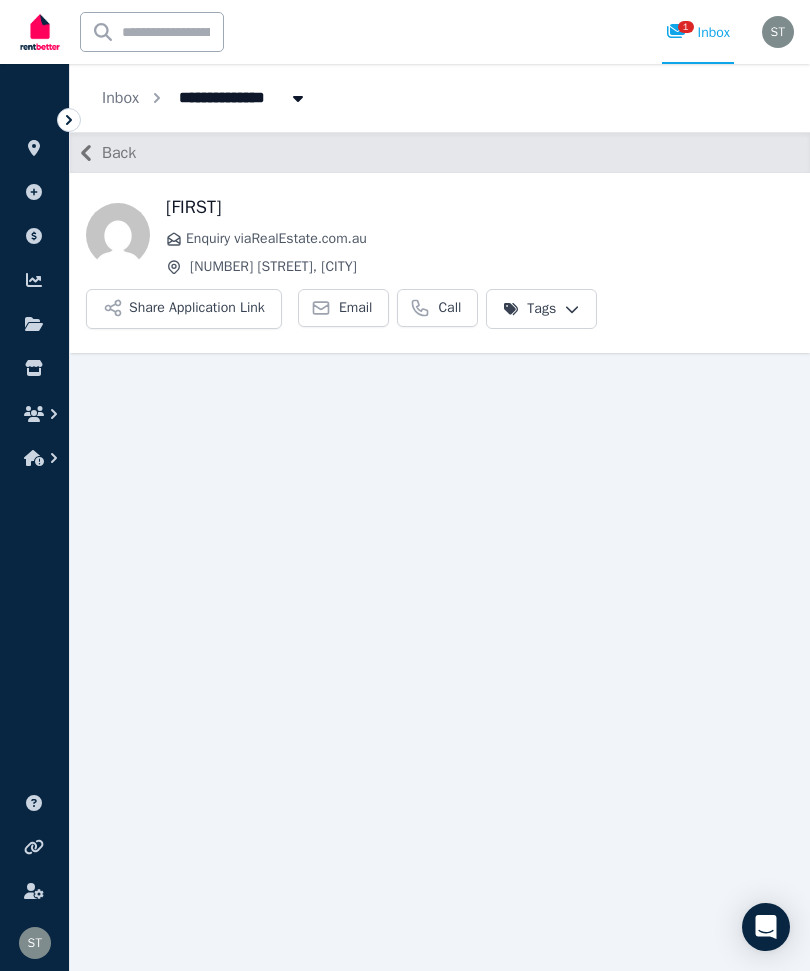 click on "Share Application Link" at bounding box center [184, 309] 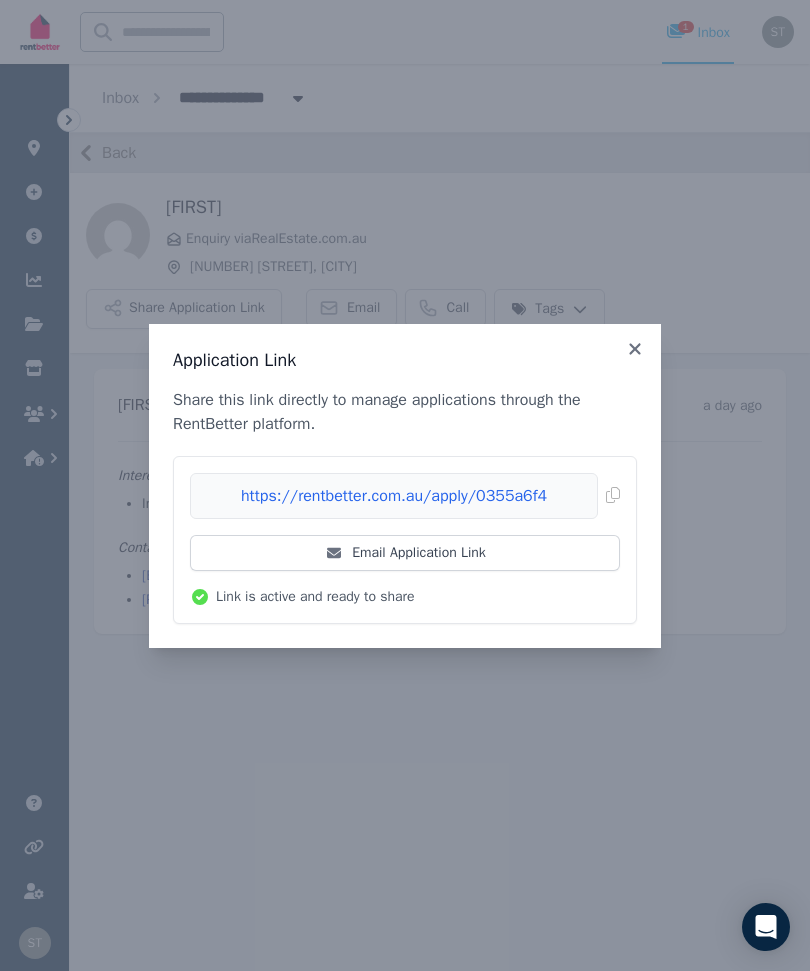 scroll, scrollTop: 67, scrollLeft: 0, axis: vertical 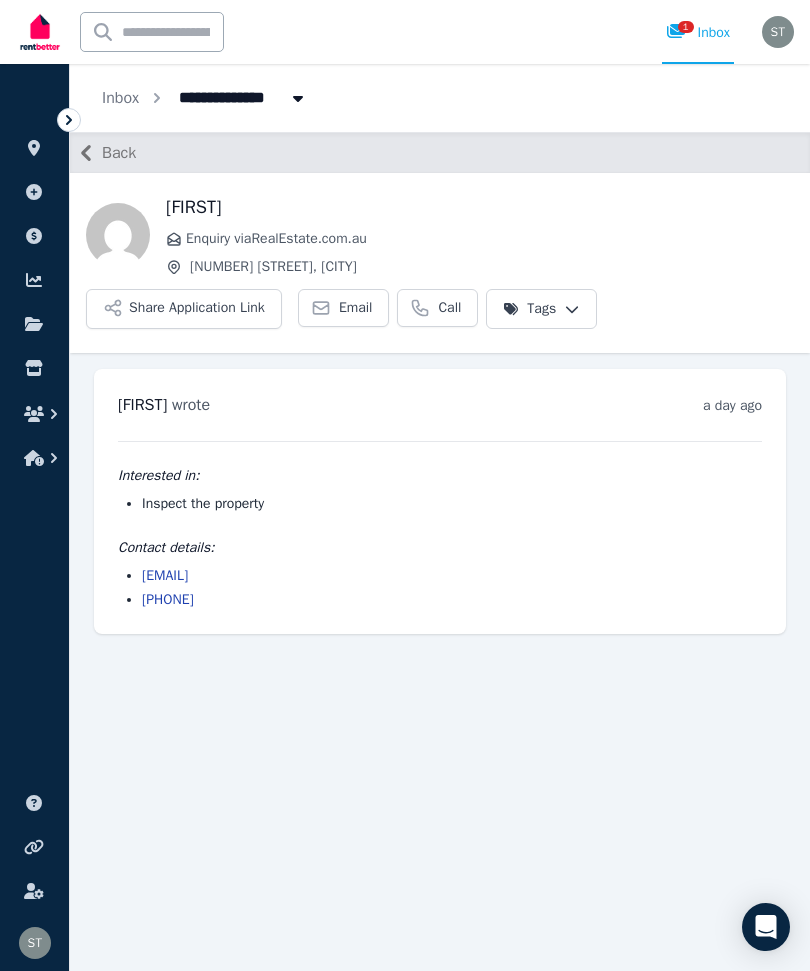 click on "**********" at bounding box center (440, 98) 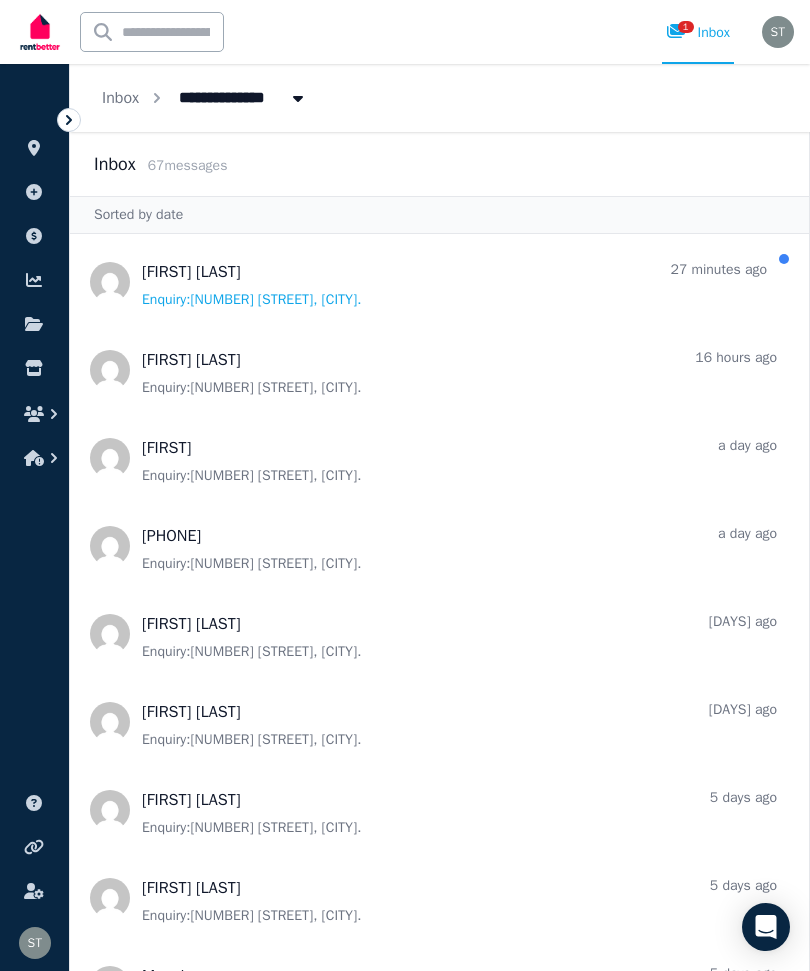 click on "**********" at bounding box center (440, 98) 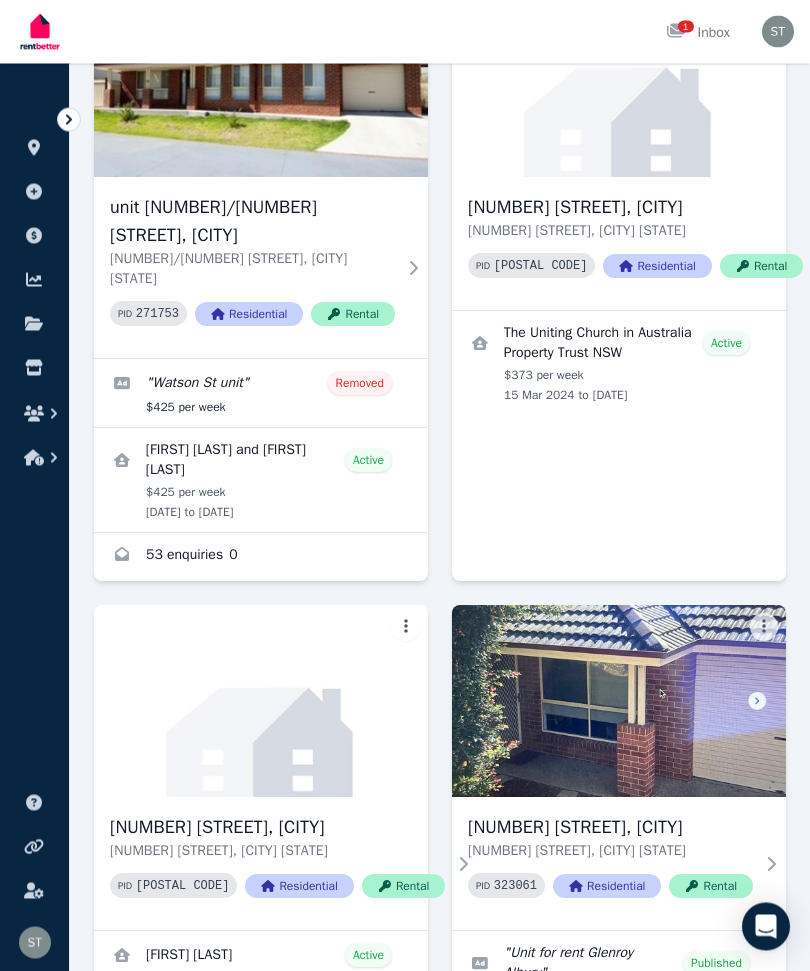scroll, scrollTop: 0, scrollLeft: 0, axis: both 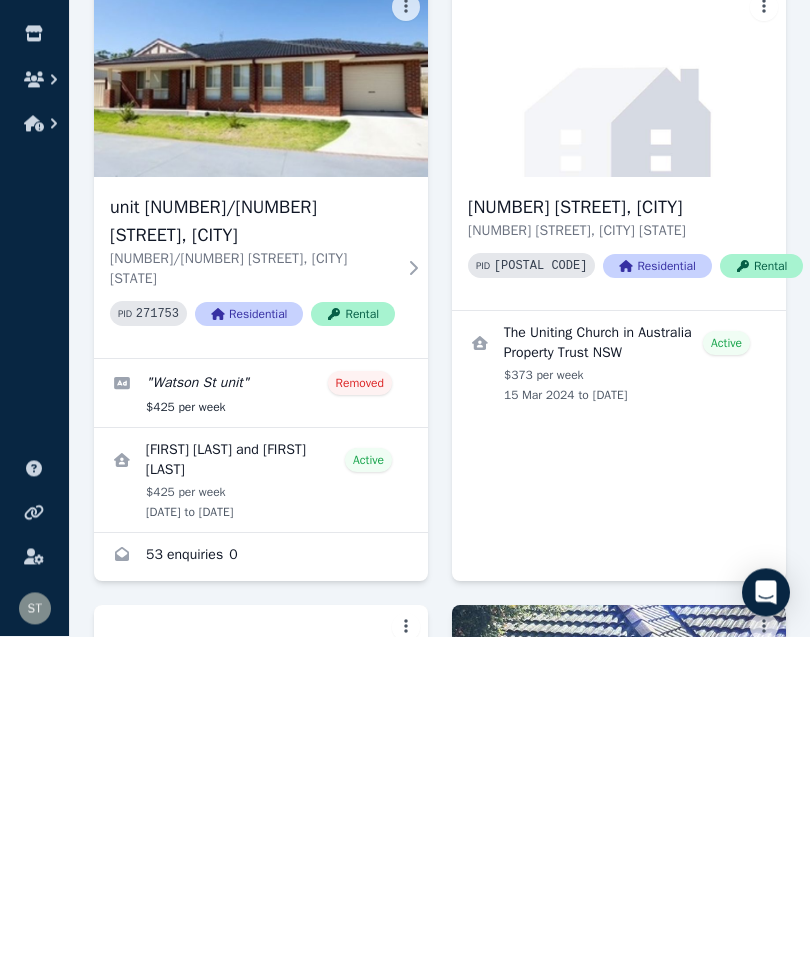 click at bounding box center [619, 1036] 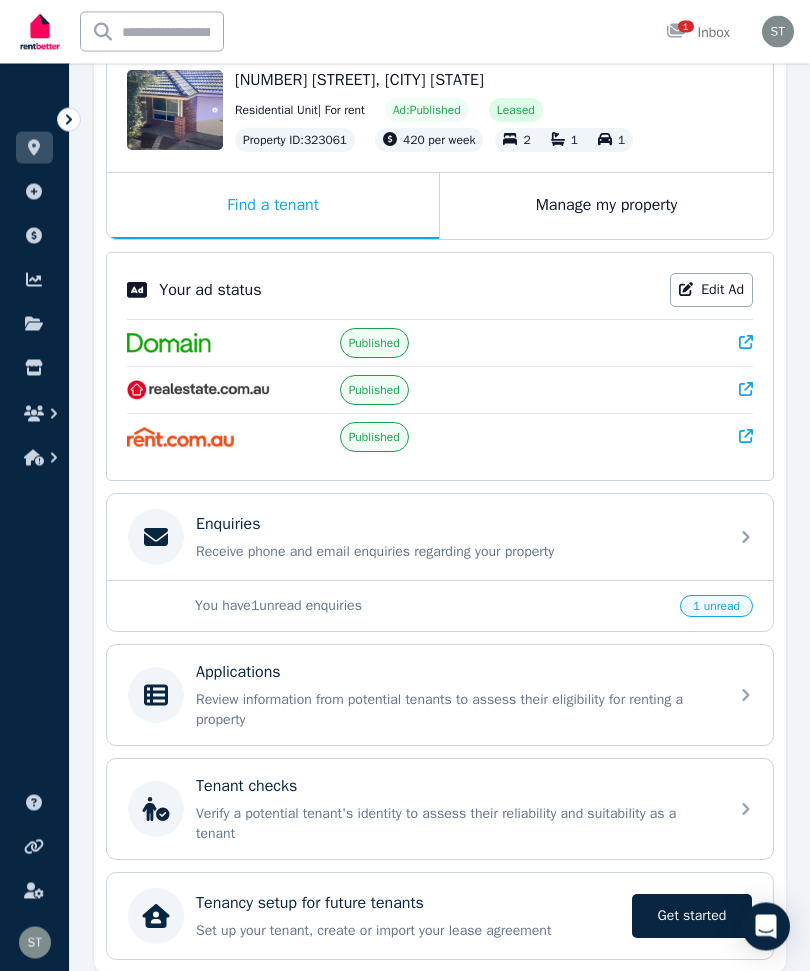 scroll, scrollTop: 221, scrollLeft: 0, axis: vertical 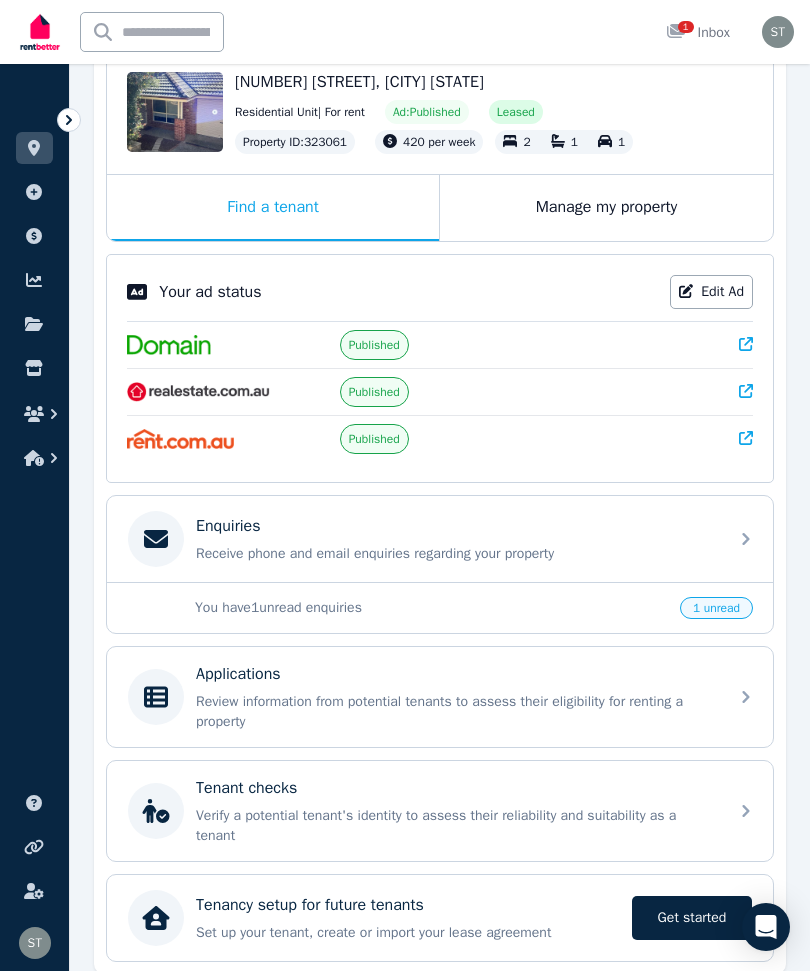 click on "Review information from potential tenants to assess their eligibility for renting a property" at bounding box center [456, 712] 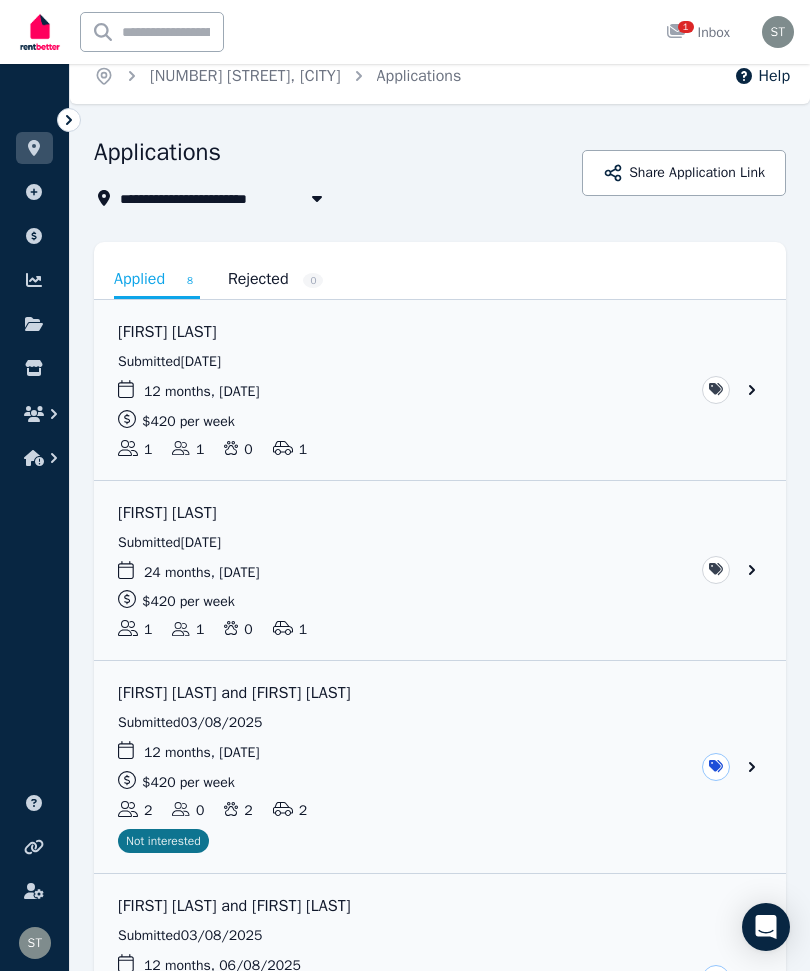 scroll, scrollTop: 0, scrollLeft: 0, axis: both 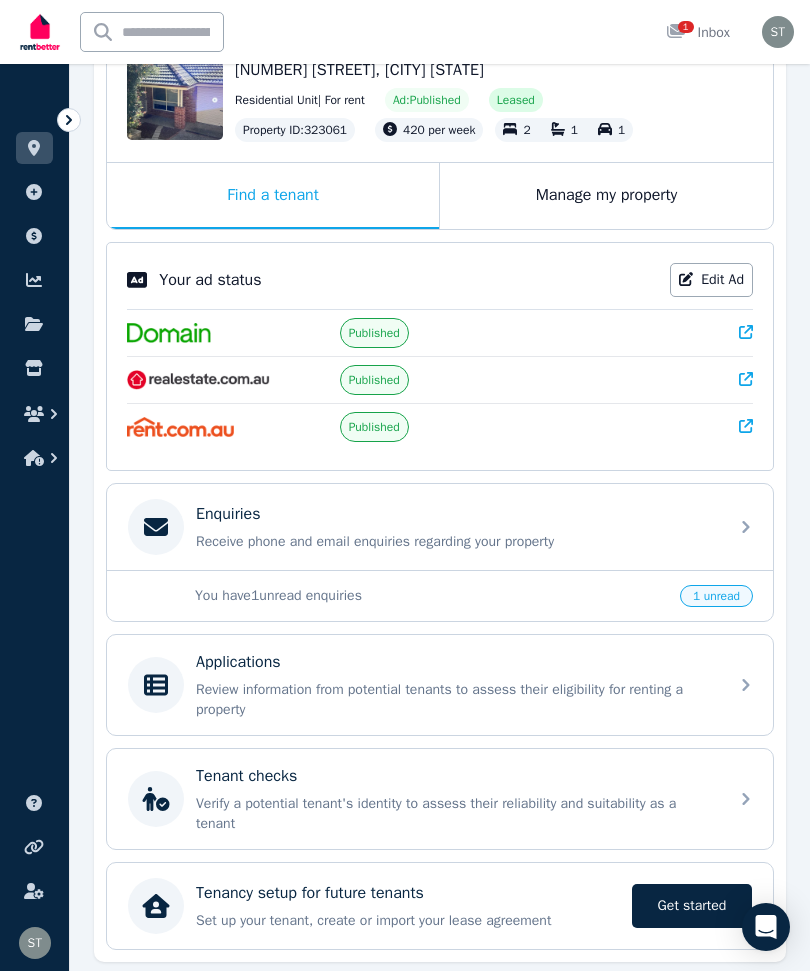 click on "You have  1  unread enquiries 1 unread" at bounding box center [440, 595] 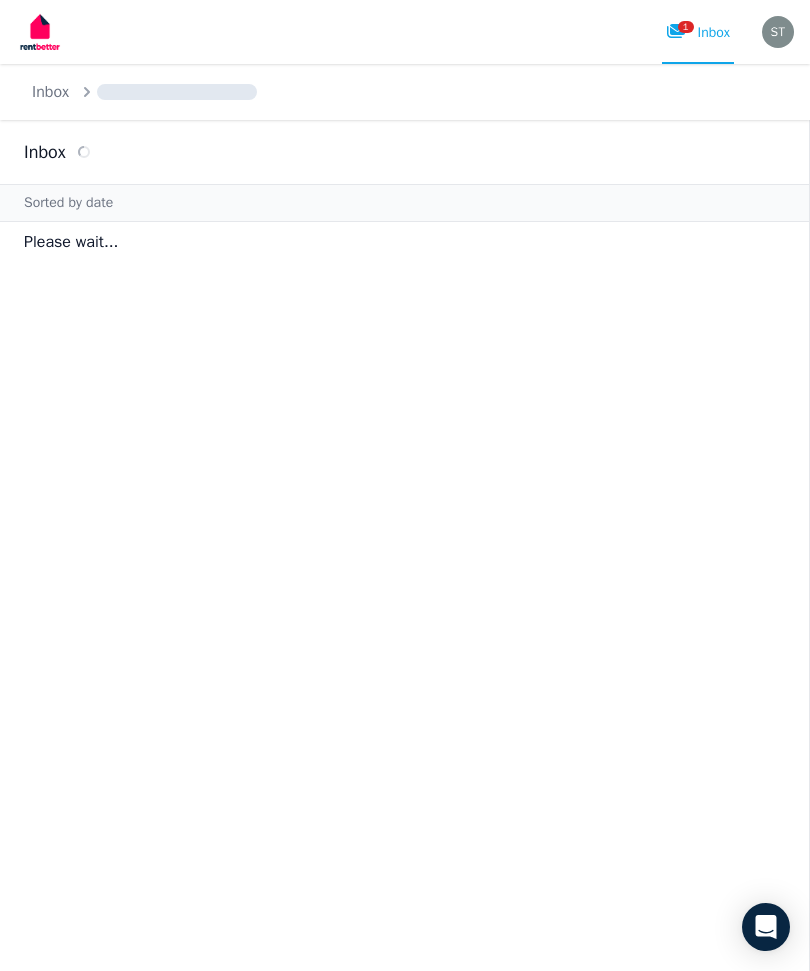 scroll, scrollTop: 0, scrollLeft: 0, axis: both 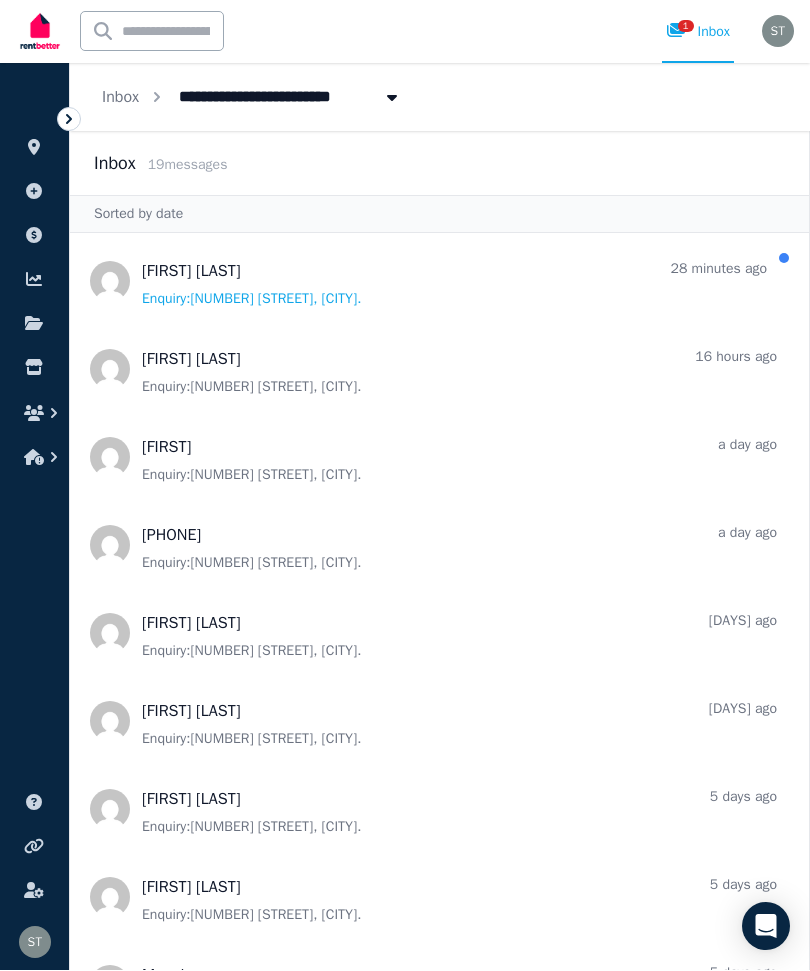 click at bounding box center [439, 282] 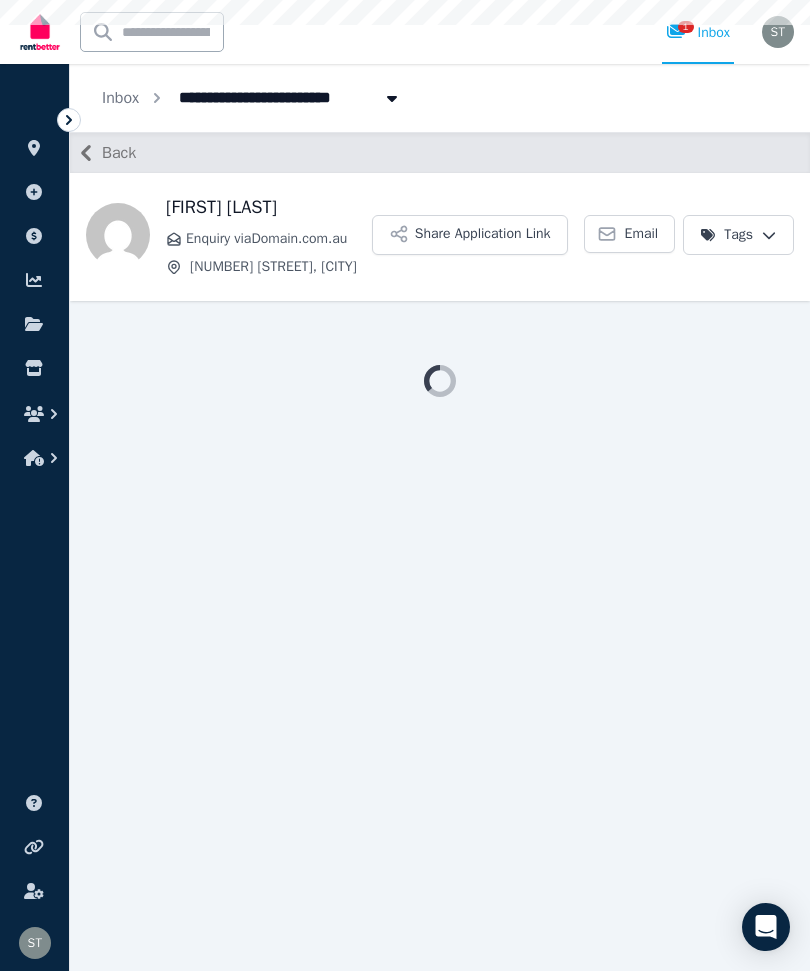scroll, scrollTop: 67, scrollLeft: 0, axis: vertical 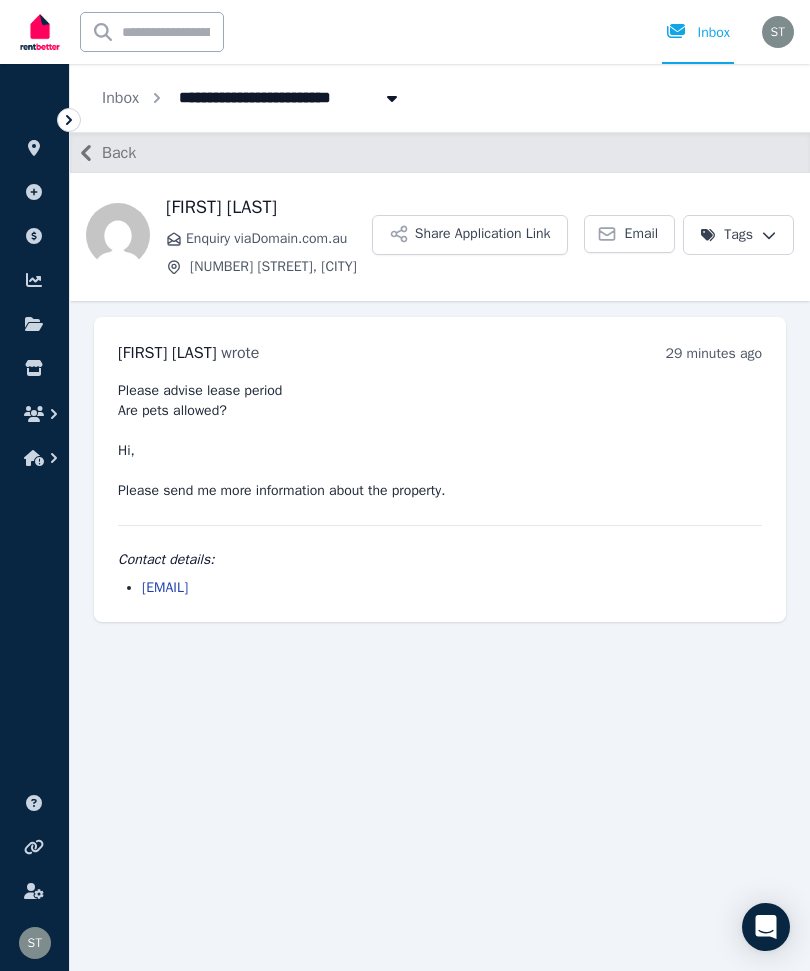 click on "Share Application Link" at bounding box center (470, 235) 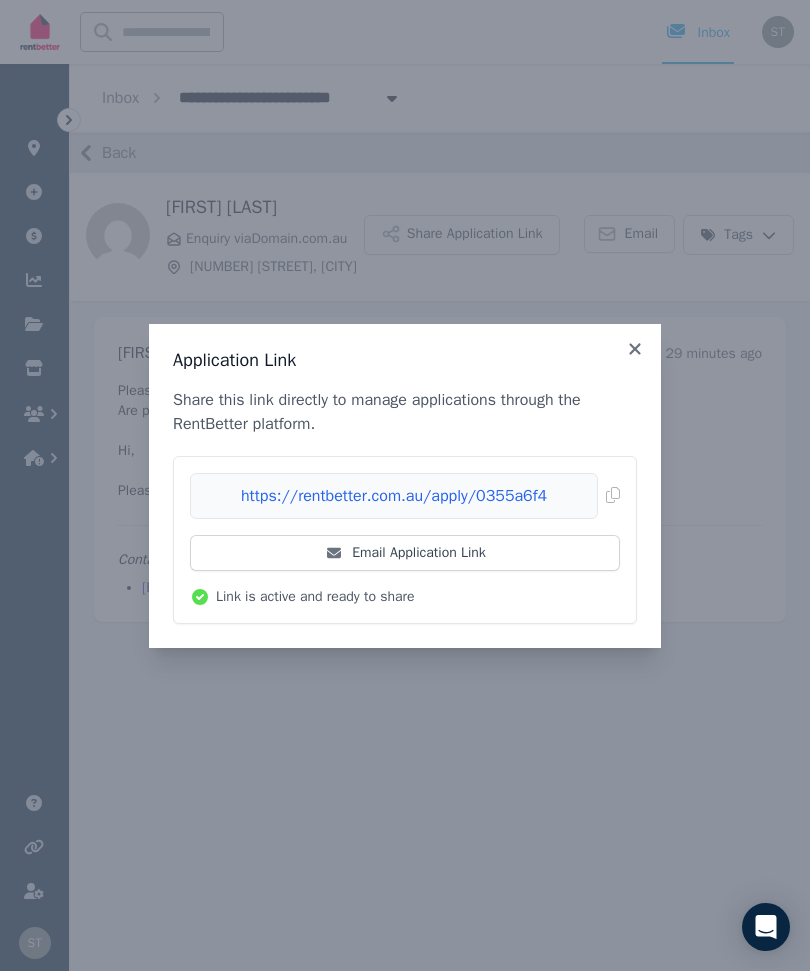 click on "Email Application Link" at bounding box center [405, 553] 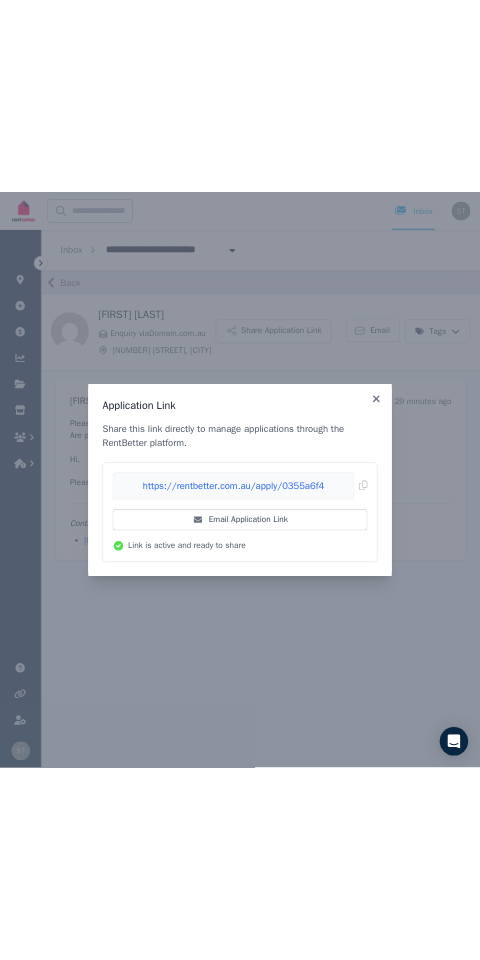 scroll, scrollTop: 0, scrollLeft: 0, axis: both 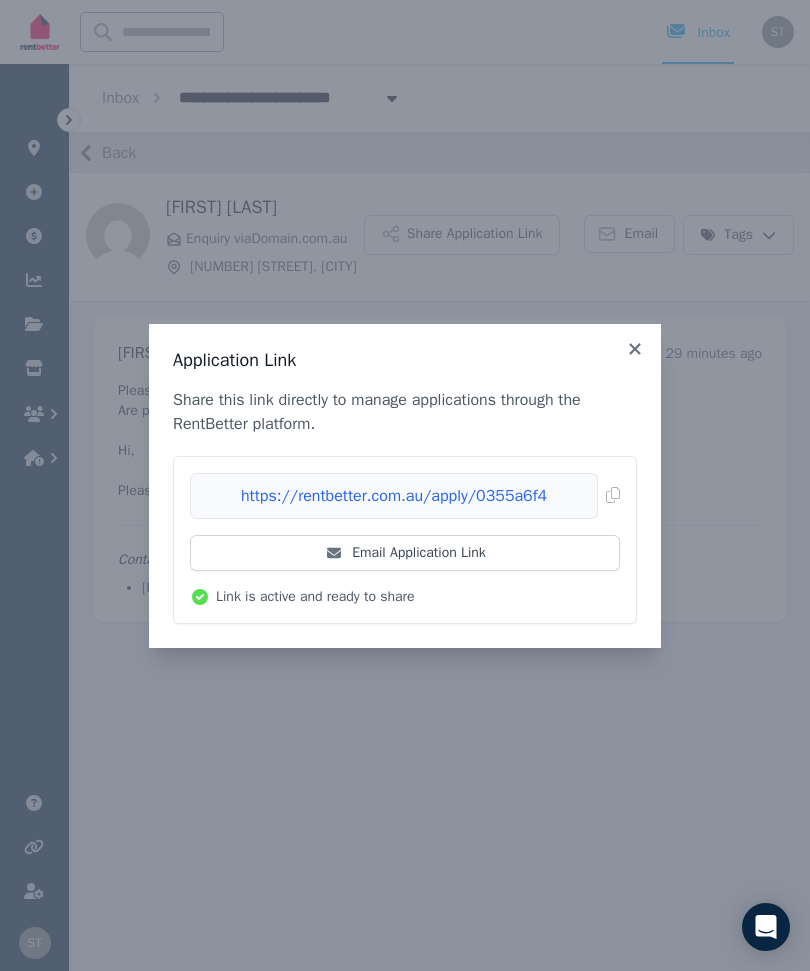 click on "Application Link" at bounding box center [405, 360] 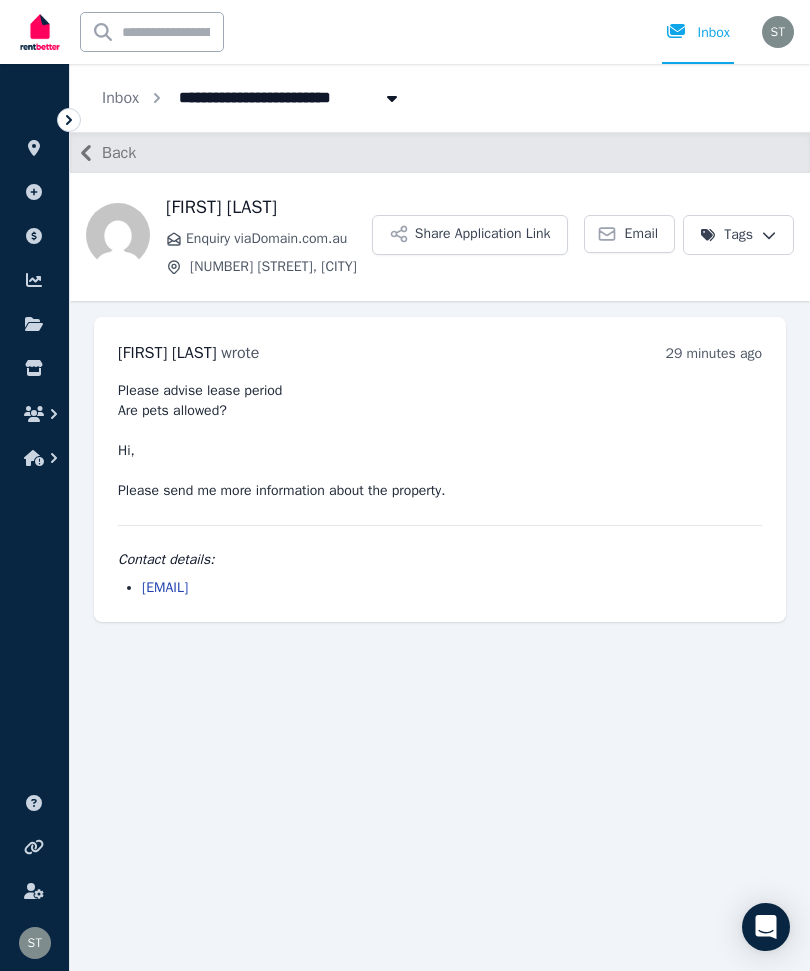 scroll, scrollTop: 0, scrollLeft: 0, axis: both 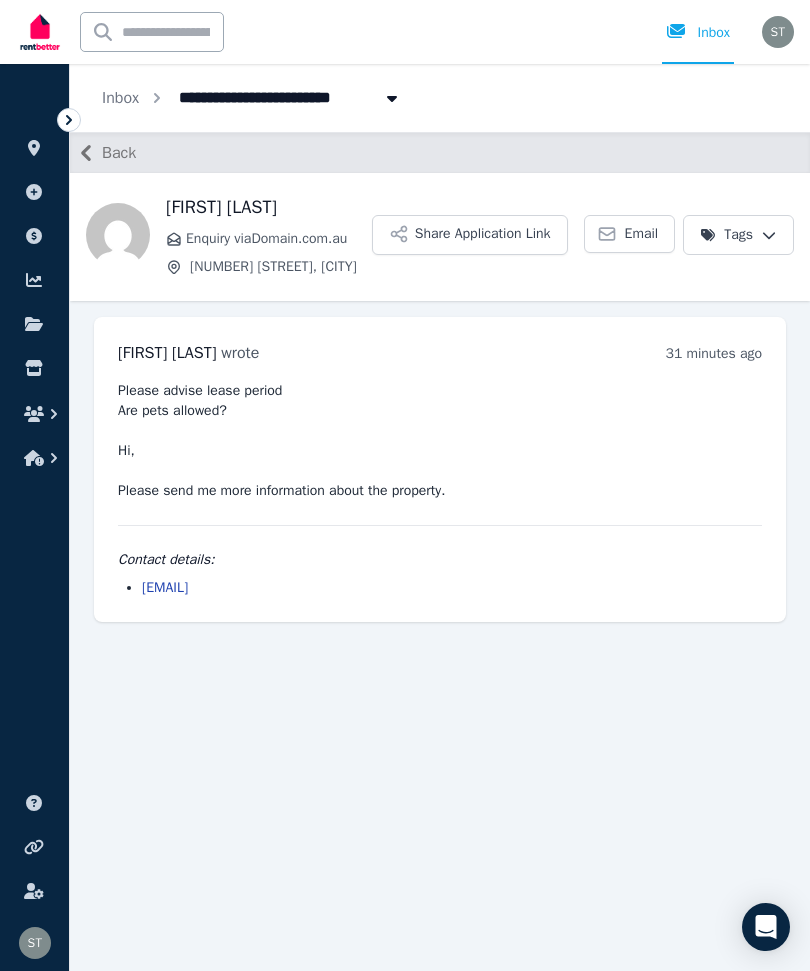 click 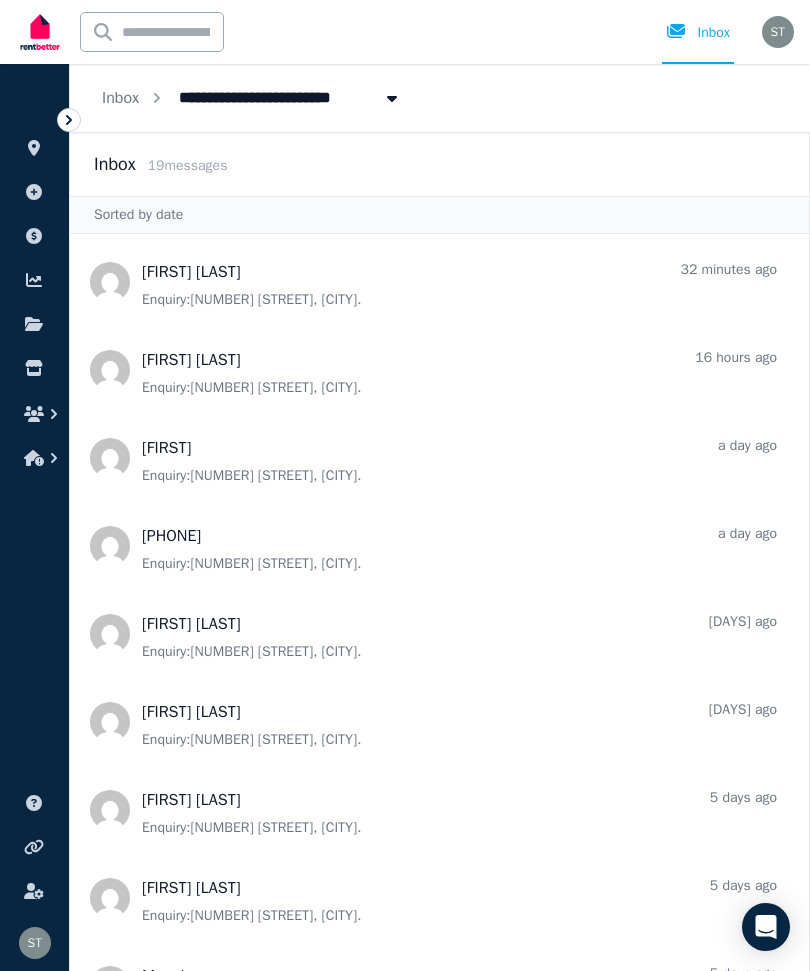 click at bounding box center (439, 370) 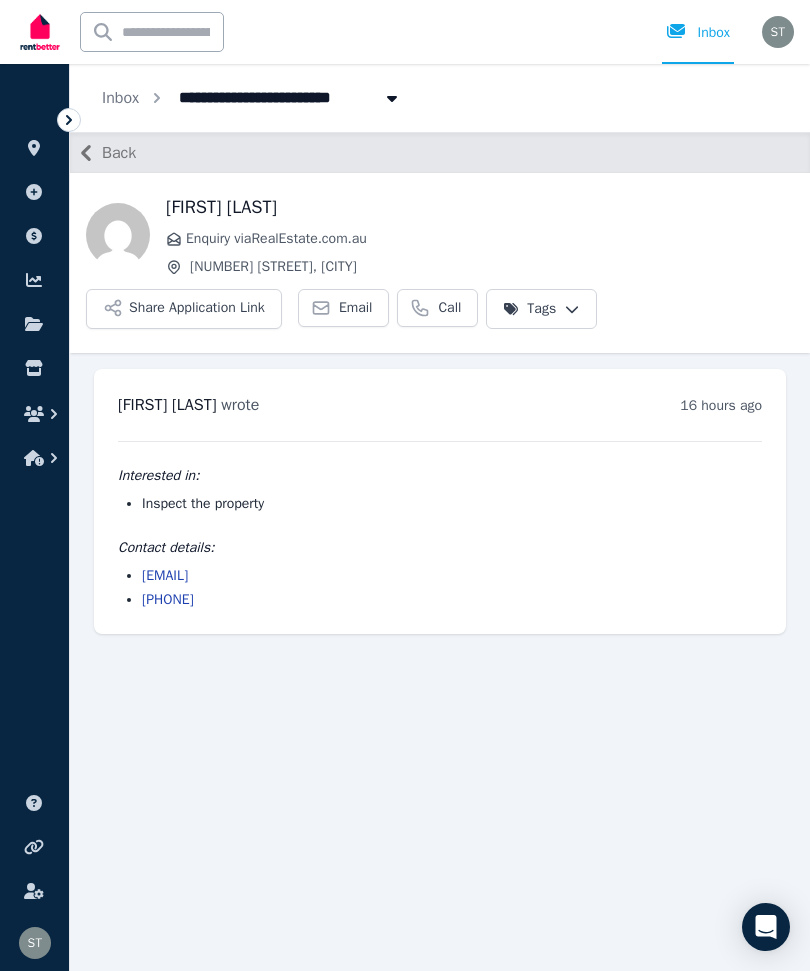 scroll, scrollTop: 67, scrollLeft: 0, axis: vertical 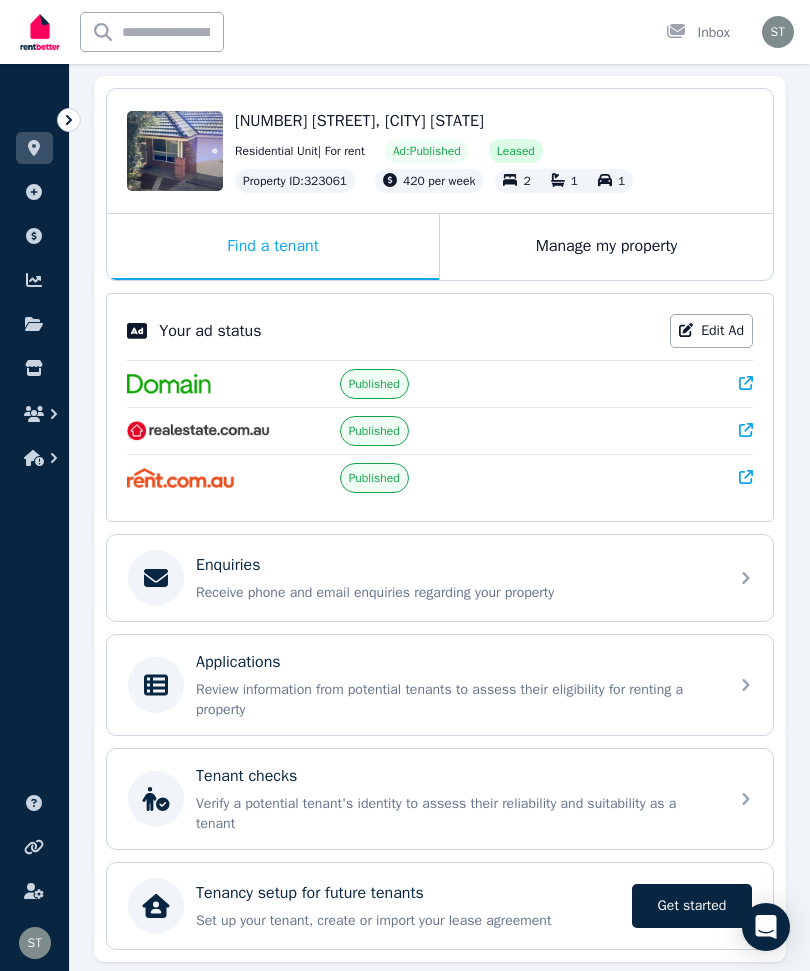 click on "Review information from potential tenants to assess their eligibility for renting a property" at bounding box center (456, 700) 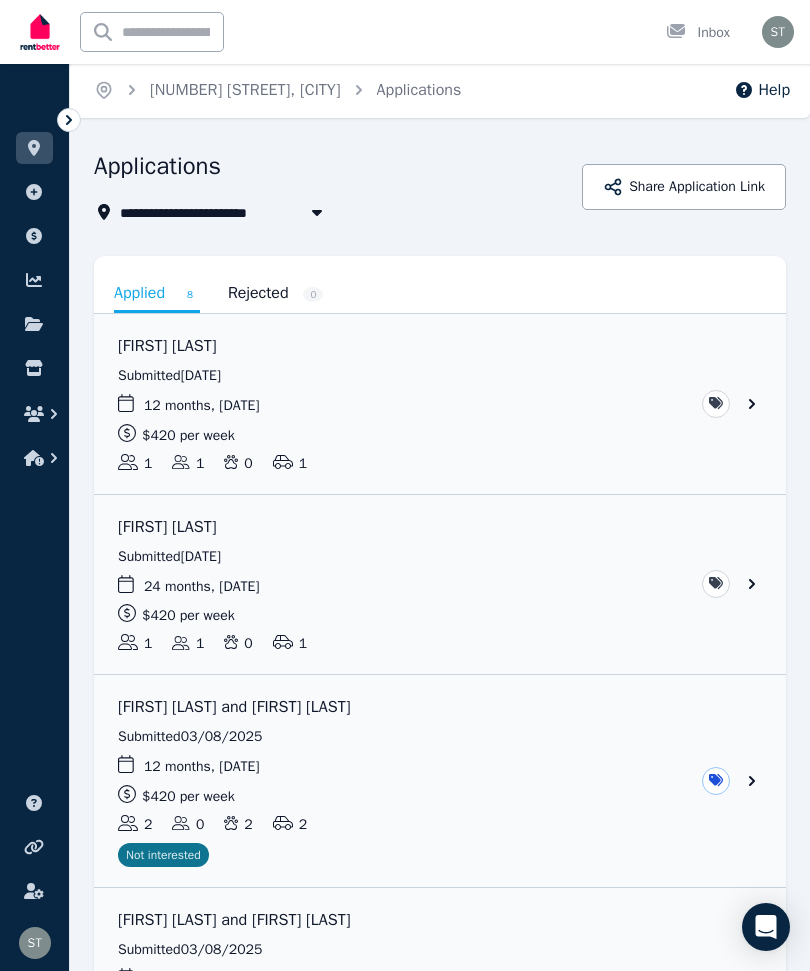 scroll, scrollTop: 0, scrollLeft: 0, axis: both 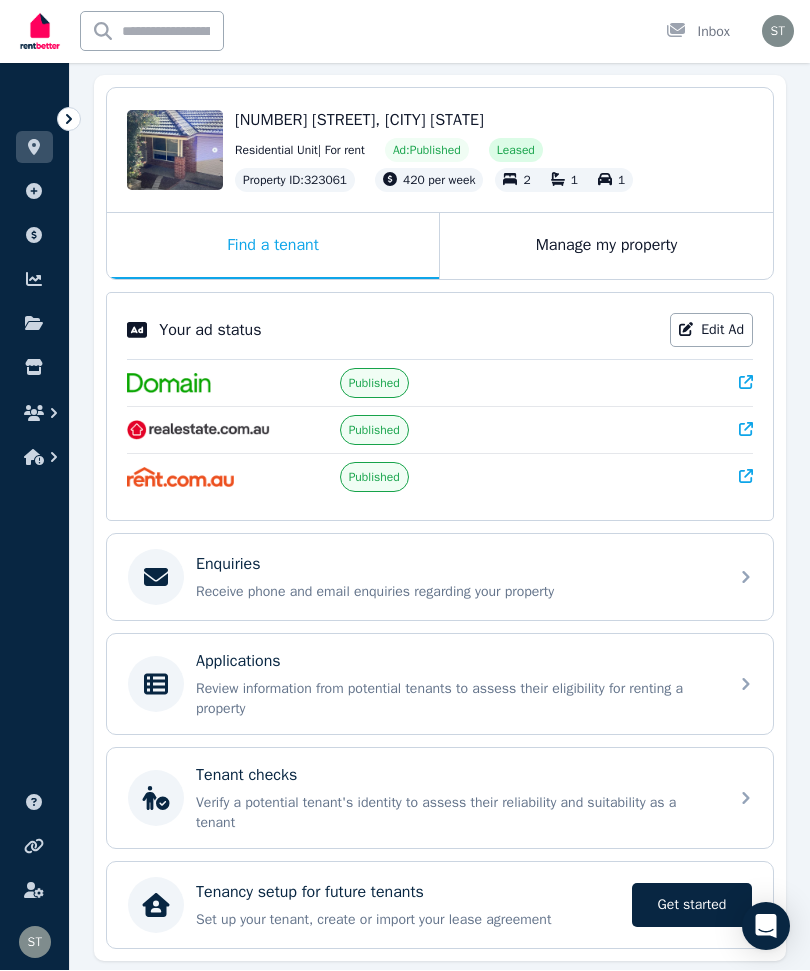 click on "Receive phone and email enquiries regarding your property" at bounding box center (456, 593) 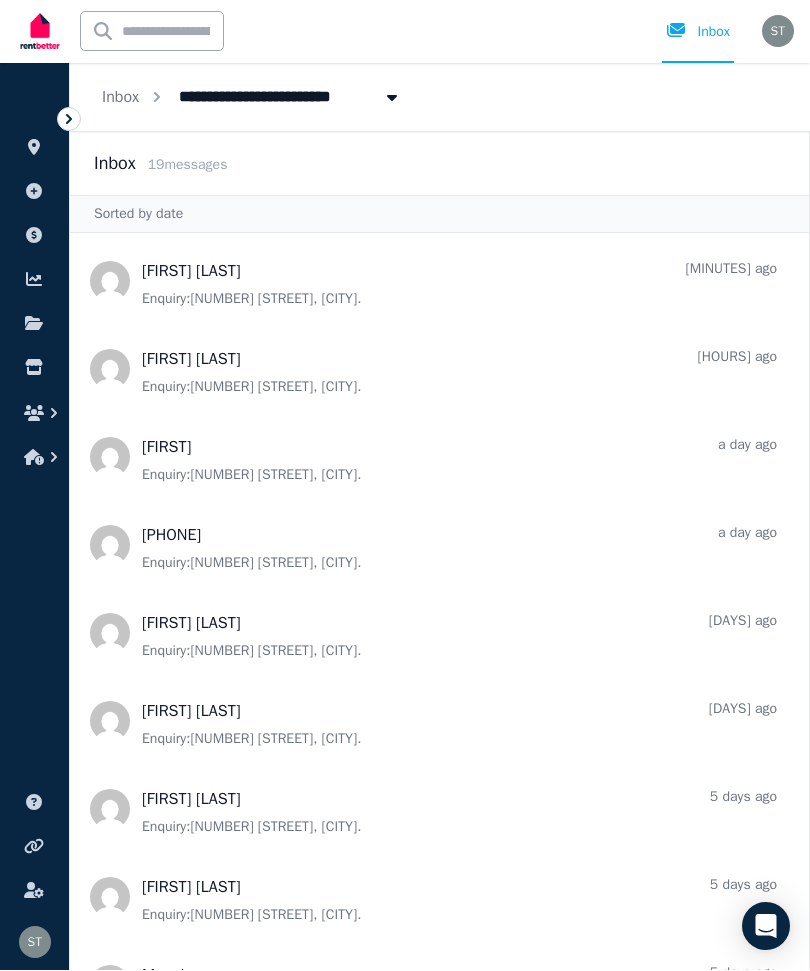 click at bounding box center [439, 370] 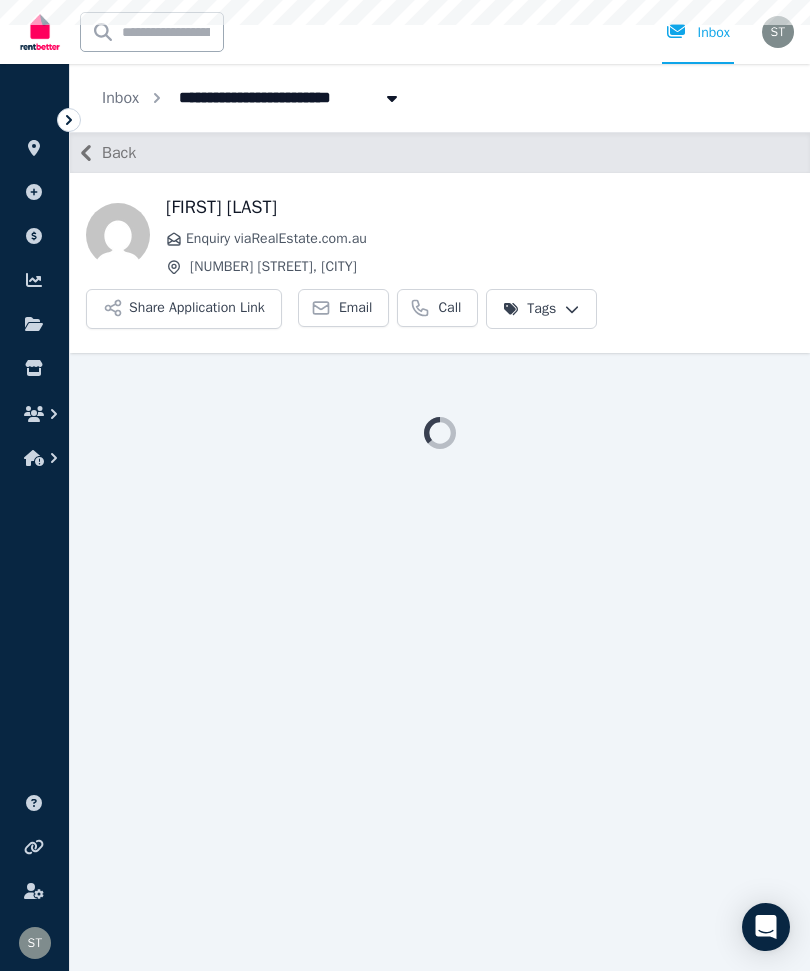 scroll, scrollTop: 67, scrollLeft: 0, axis: vertical 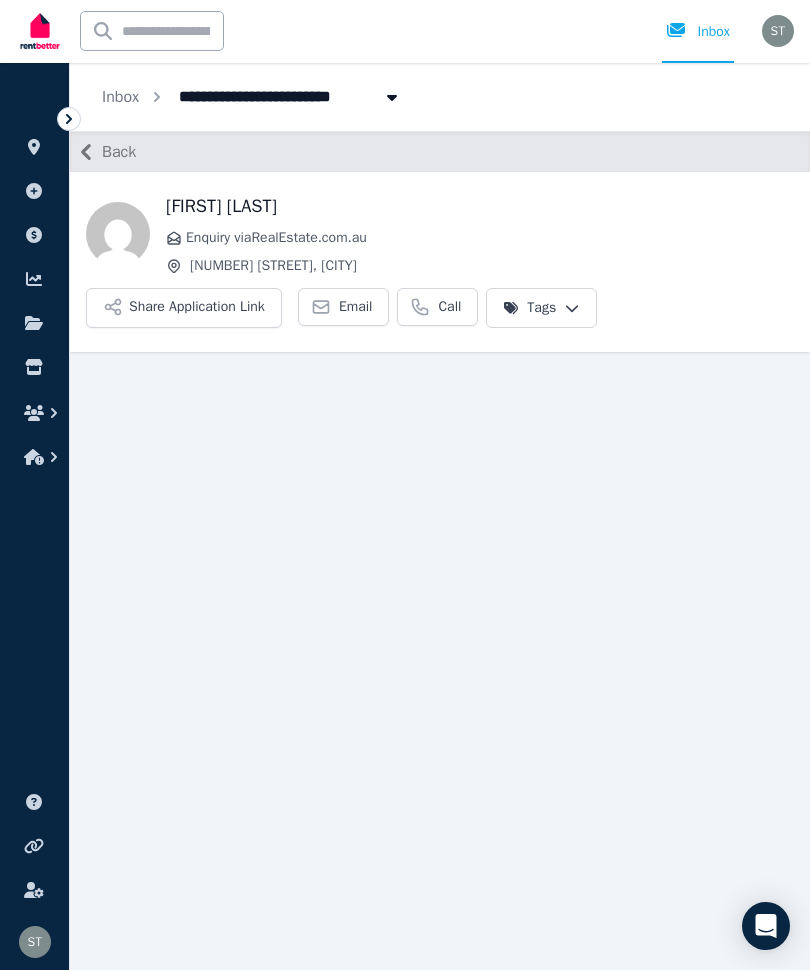 click on "Share Application Link" at bounding box center (184, 309) 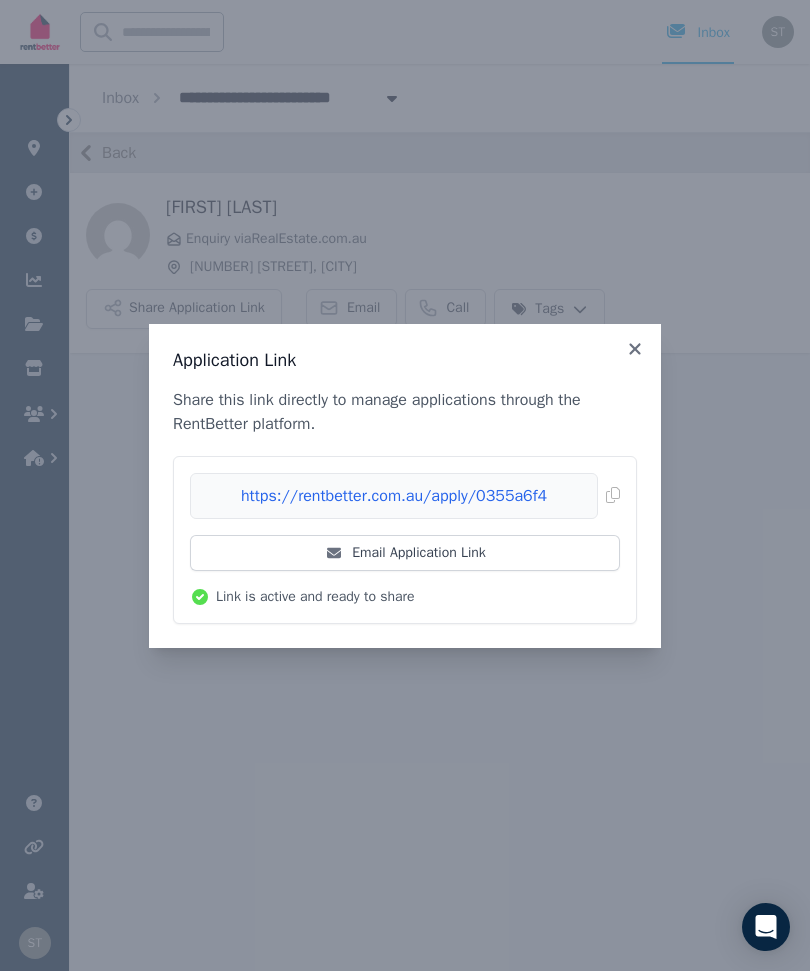click on "Email Application Link" at bounding box center [405, 553] 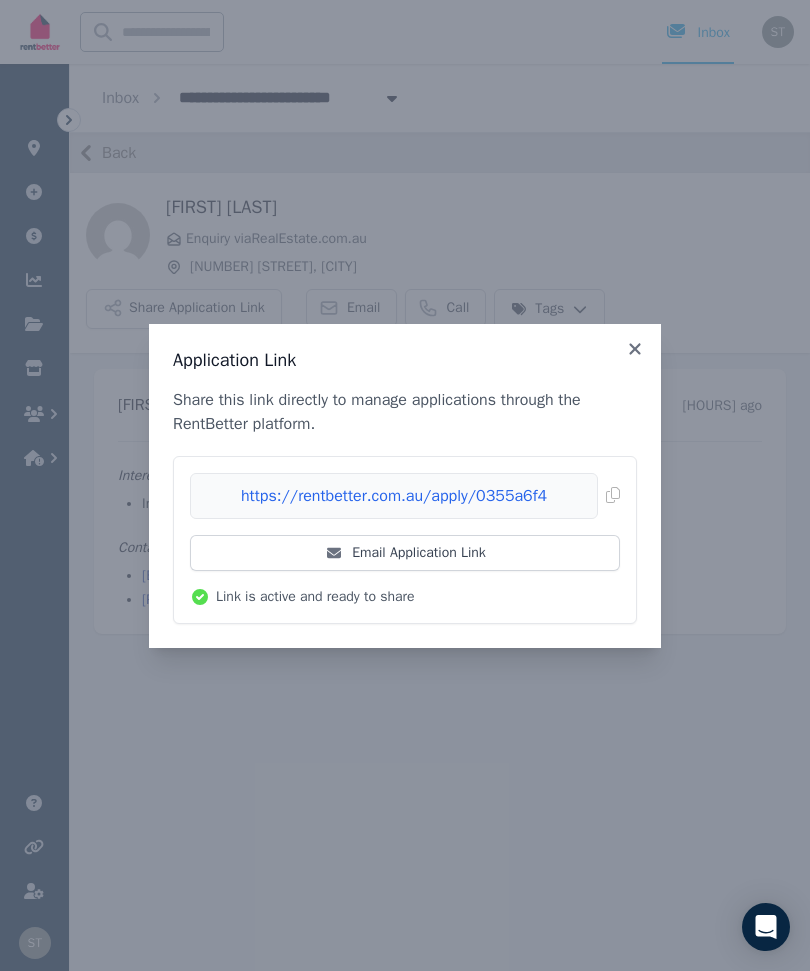 click 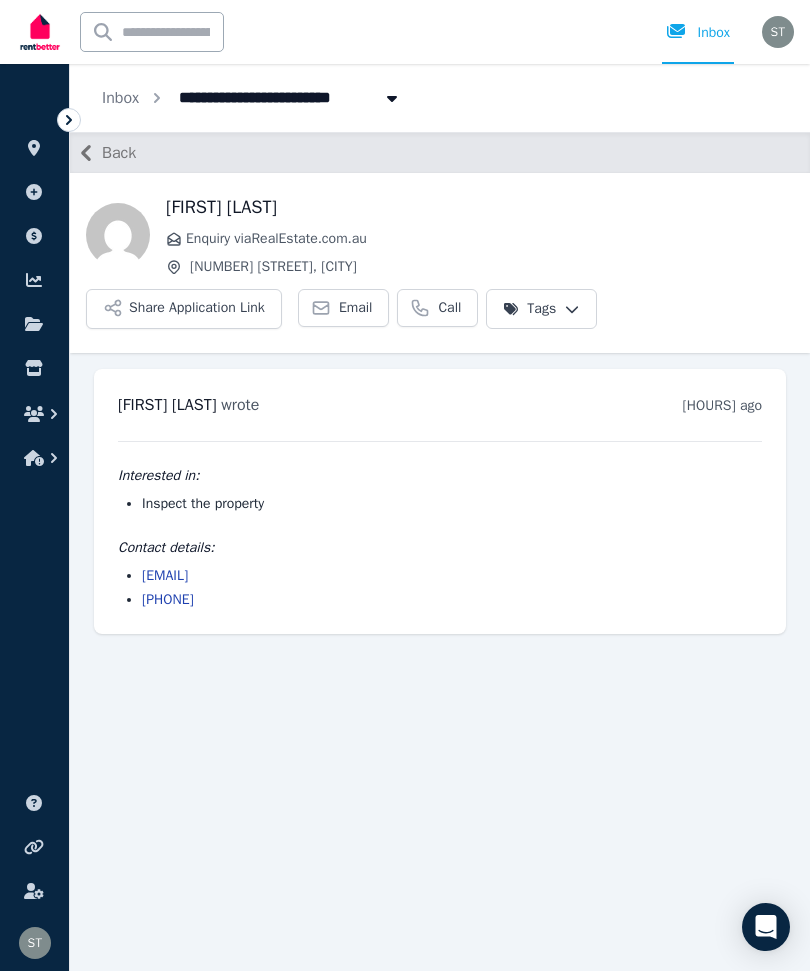 scroll, scrollTop: 0, scrollLeft: 0, axis: both 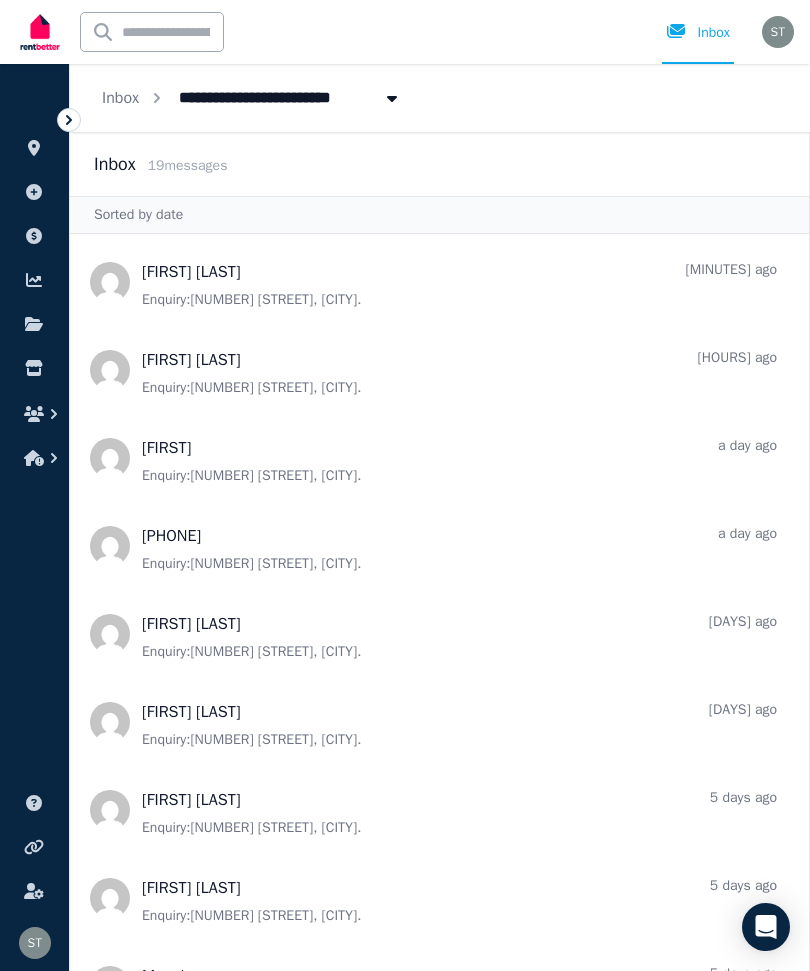 click at bounding box center (439, 458) 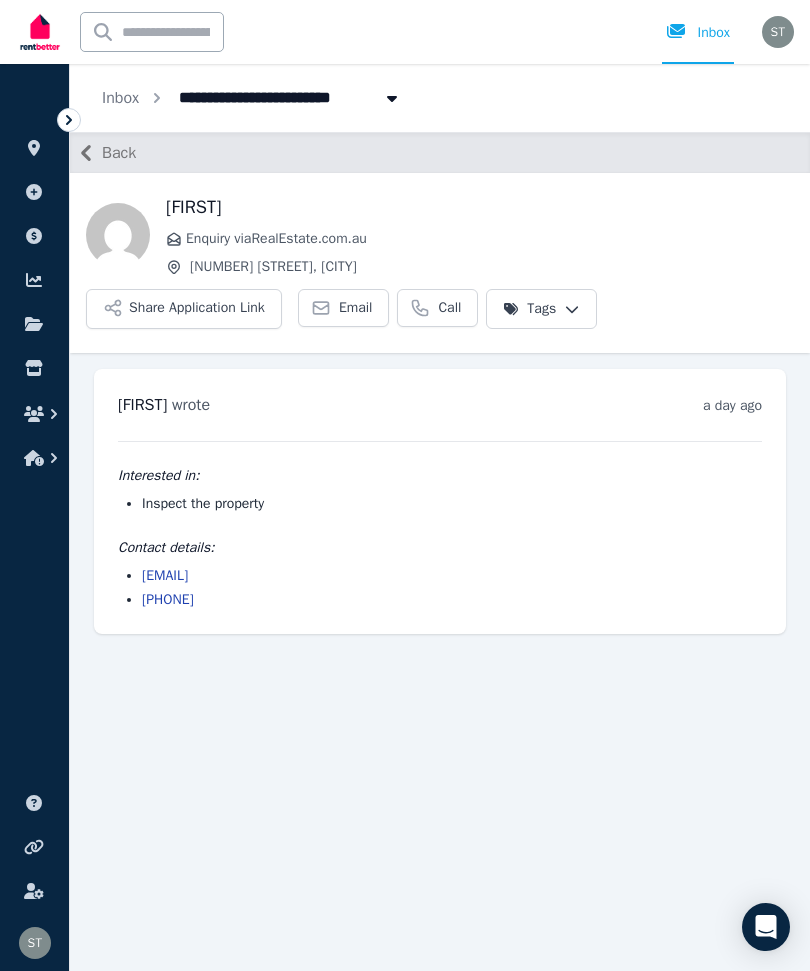 scroll, scrollTop: 67, scrollLeft: 0, axis: vertical 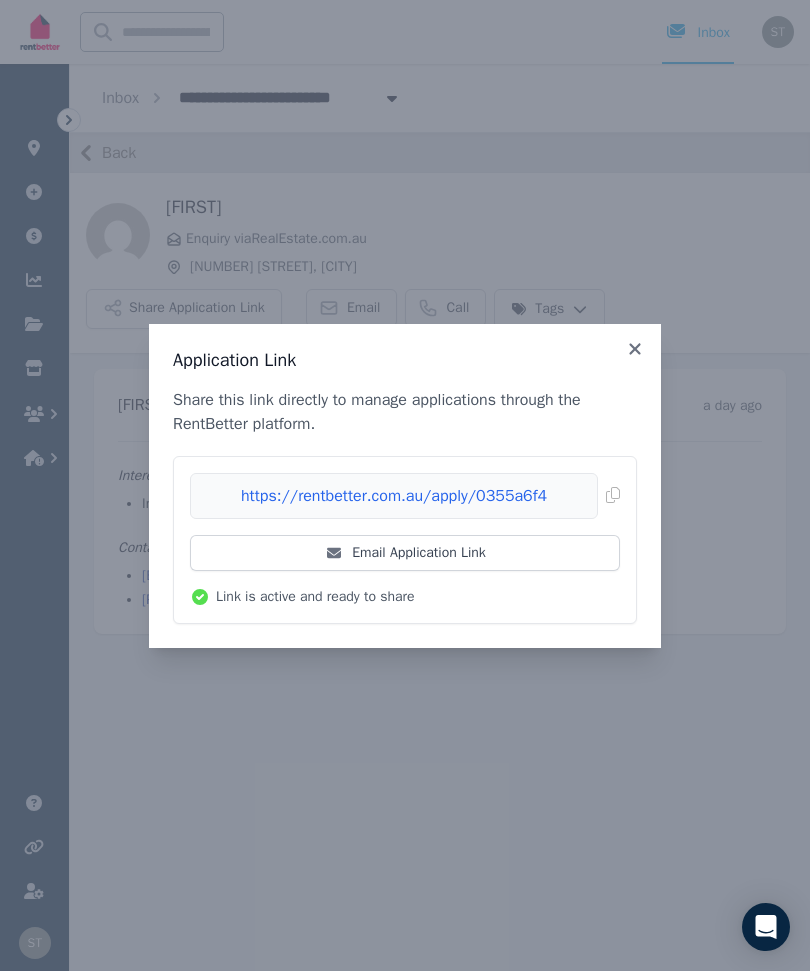 click on "Email Application Link" at bounding box center [405, 553] 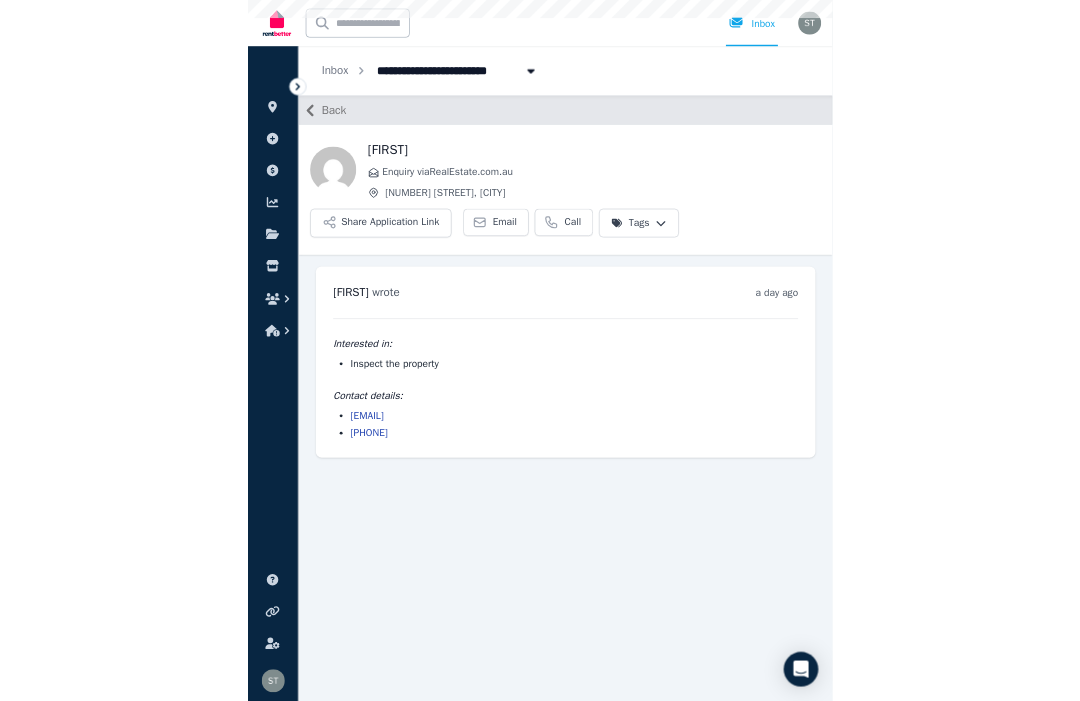 scroll, scrollTop: 0, scrollLeft: 0, axis: both 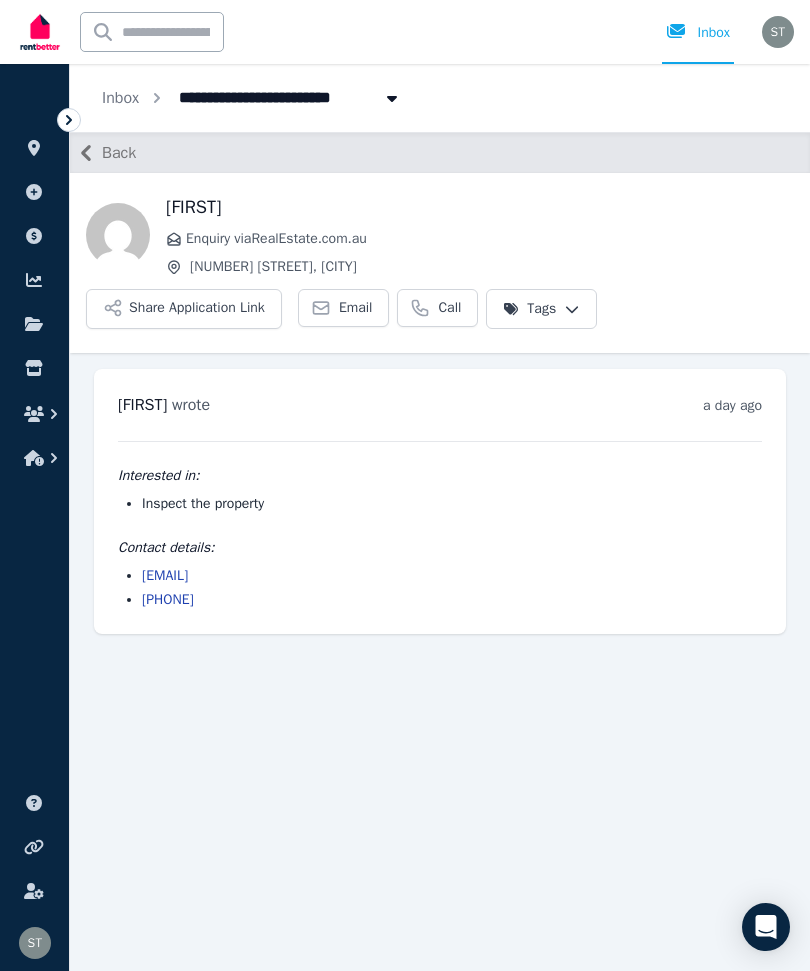 click on "Share Application Link" at bounding box center (184, 309) 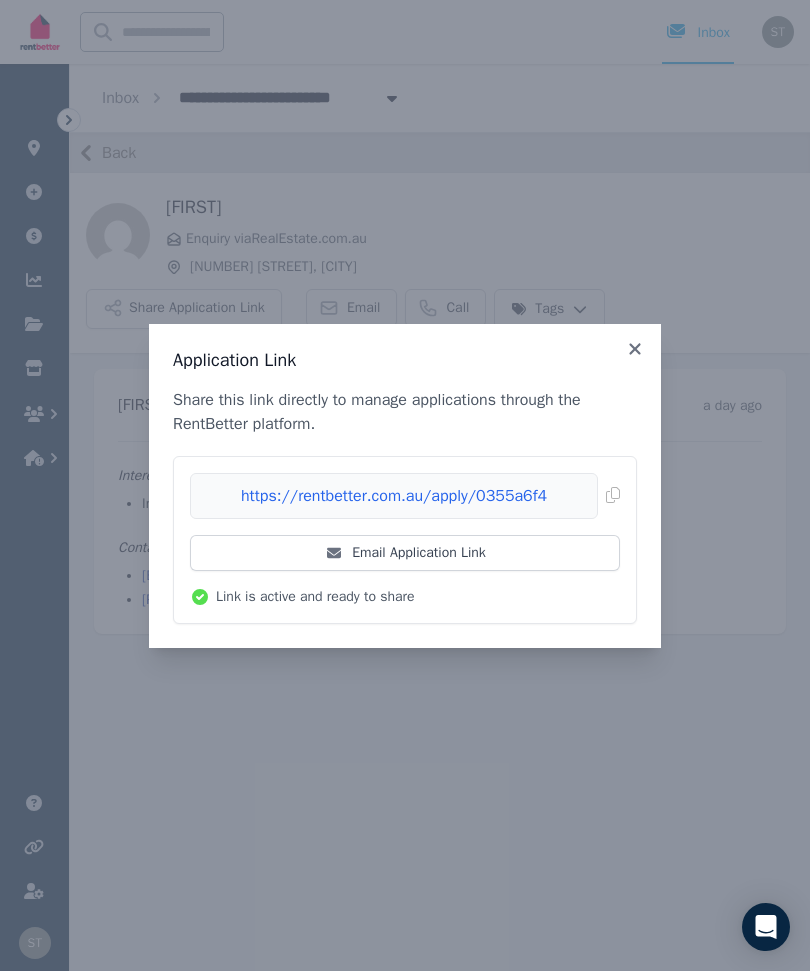 click on "Email Application Link" at bounding box center (405, 553) 